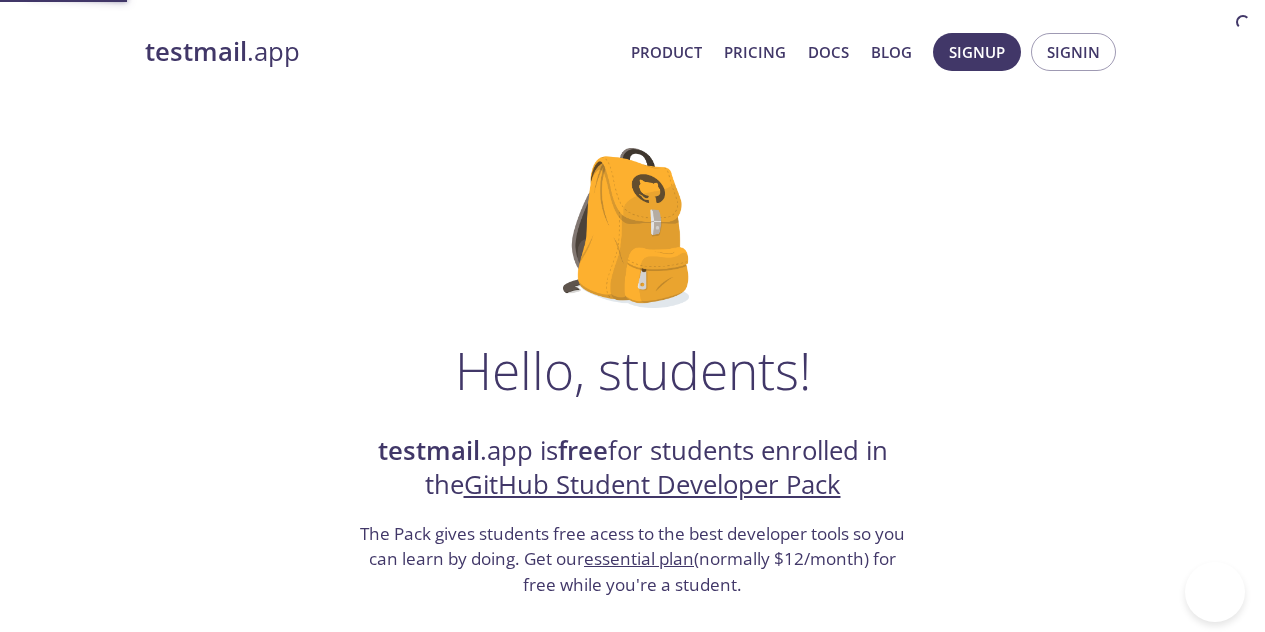 scroll, scrollTop: 0, scrollLeft: 0, axis: both 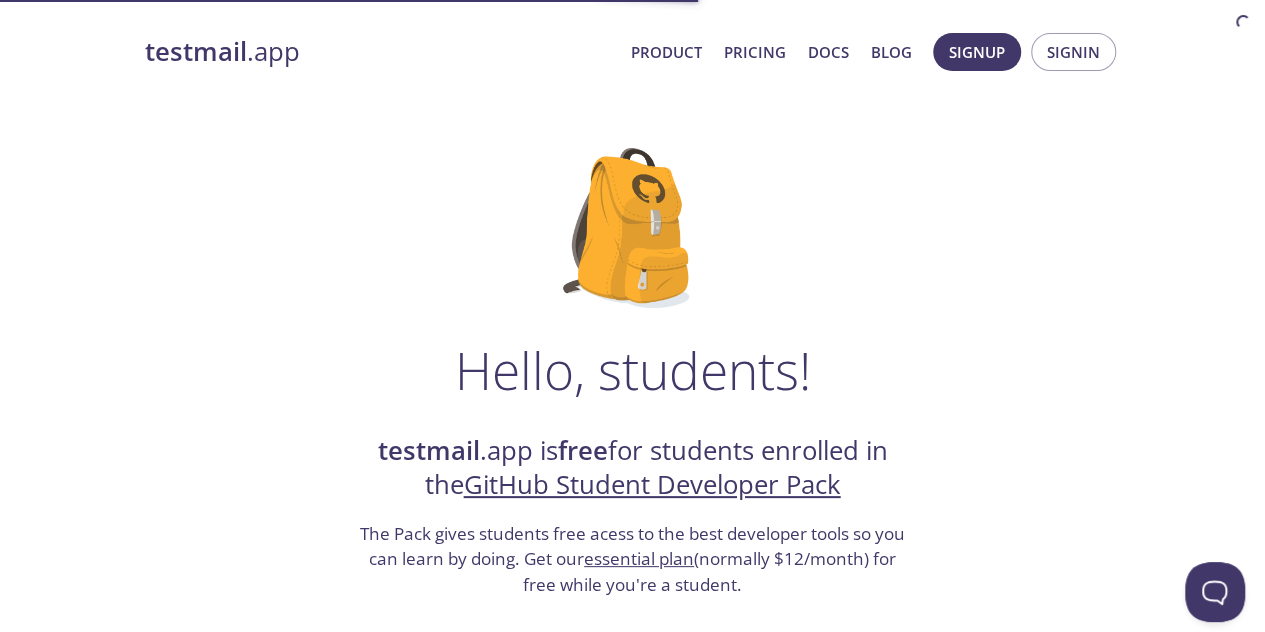 click on "Hello, students! testmail .app is  free  for students enrolled in the  GitHub Student Developer Pack The Pack gives students free acess to the best developer tools so you can learn by doing. Get our  essential plan  (normally $12/month) for free while you're a student. Signup with GitHub Questions? We're  happy to help . FAQs Do I need a credit card to signup and redeem this offer? No - the student plan does not require a credit card at signup or redemption. What are the terms and limitations of this offer? The student (essential) plan includes unlimited use - subject to the fair usage policy detailed in our   pricing FAQs , the features and limits of the essential plan, and our standard   terms of service . Are teachers, researchers, or faculty eligible for this offer? Yes - see our GitHub Teacher Toolbox offer   here ." at bounding box center (633, 726) 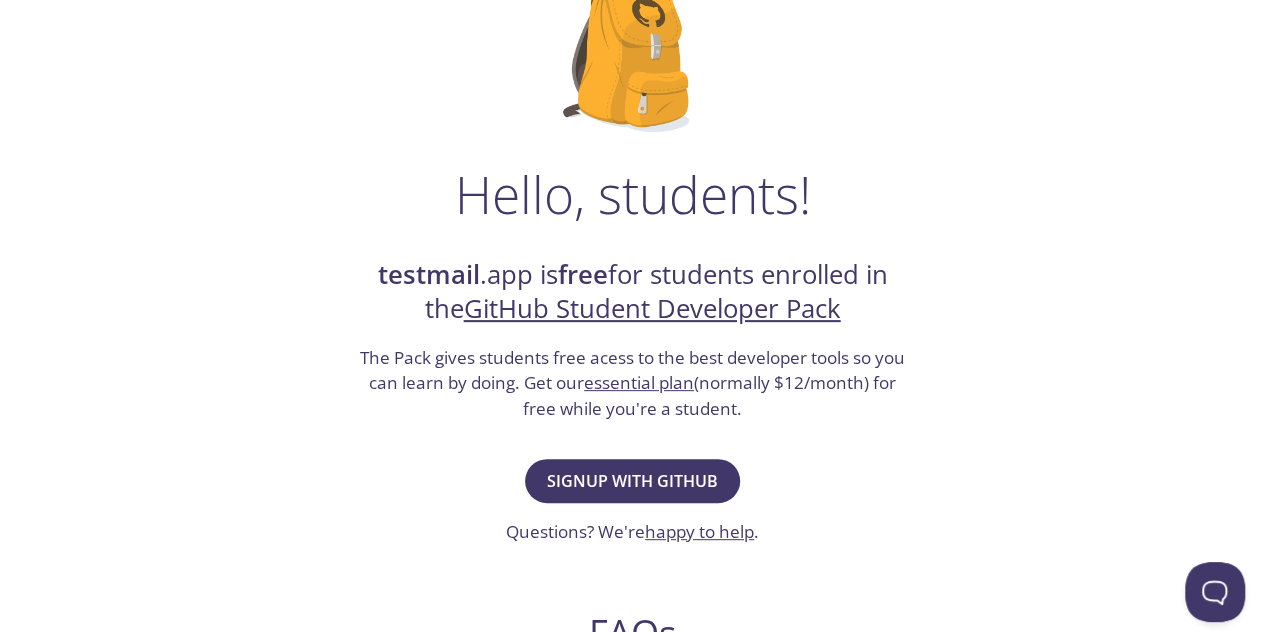 scroll, scrollTop: 177, scrollLeft: 0, axis: vertical 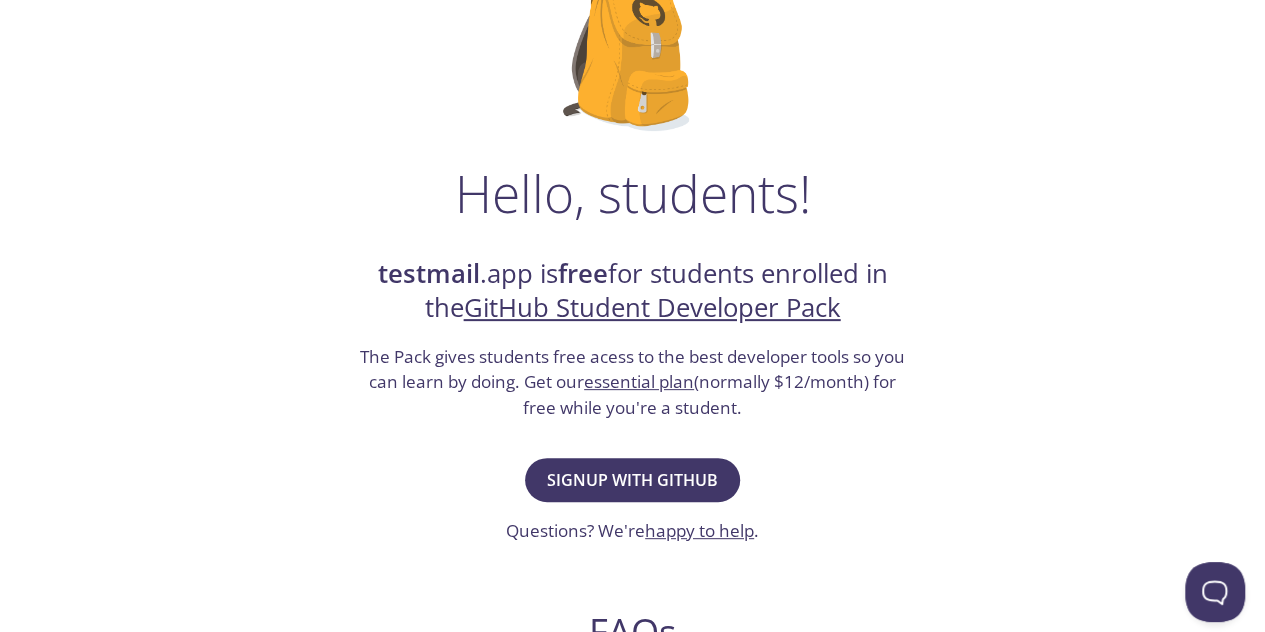 click on "The Pack gives students free acess to the best developer tools so you can learn by doing. Get our  essential plan  (normally $12/month) for free while you're a student." at bounding box center (633, 382) 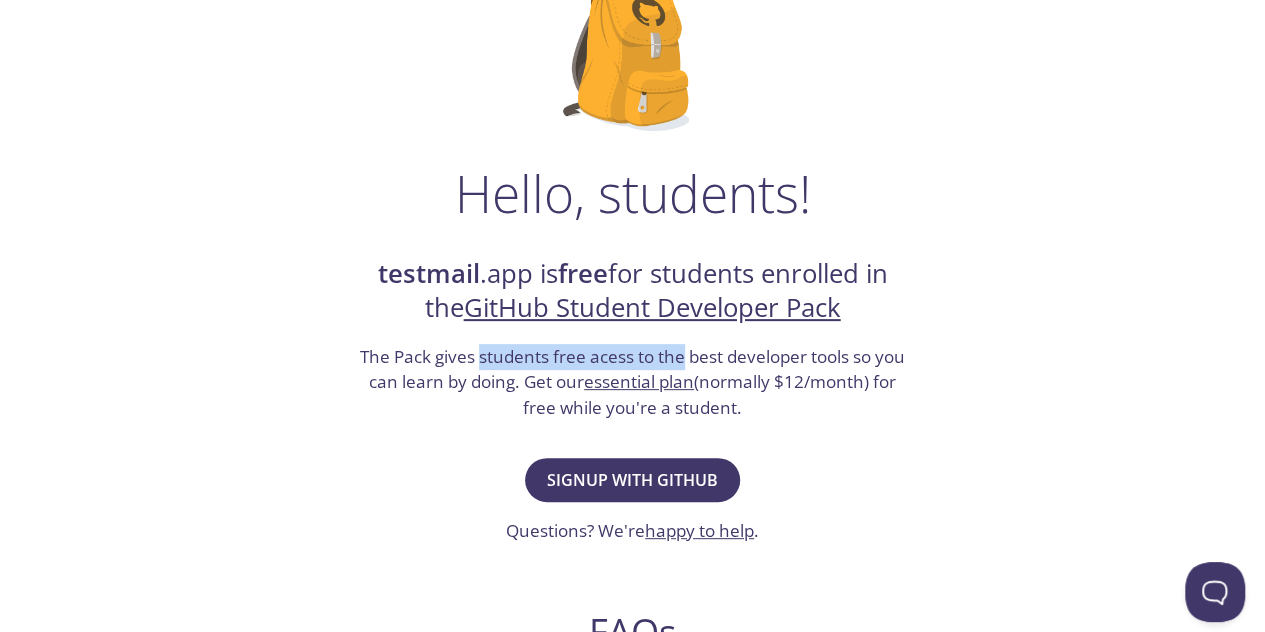 drag, startPoint x: 524, startPoint y: 363, endPoint x: 658, endPoint y: 365, distance: 134.01492 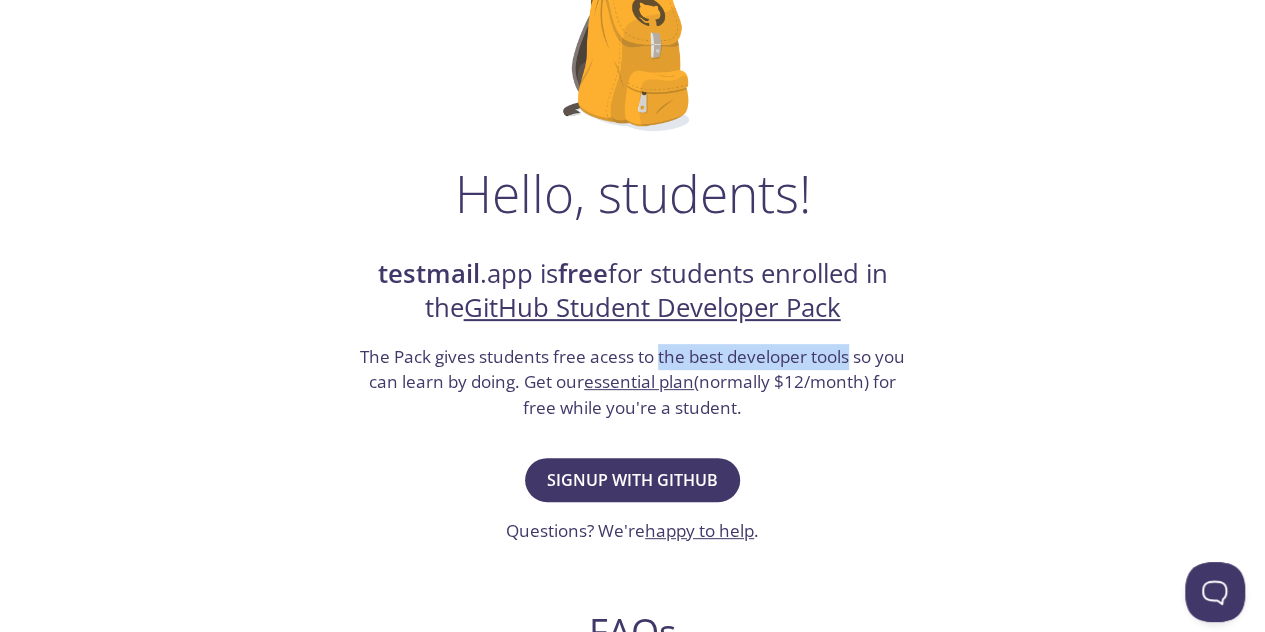 drag, startPoint x: 658, startPoint y: 365, endPoint x: 828, endPoint y: 362, distance: 170.02647 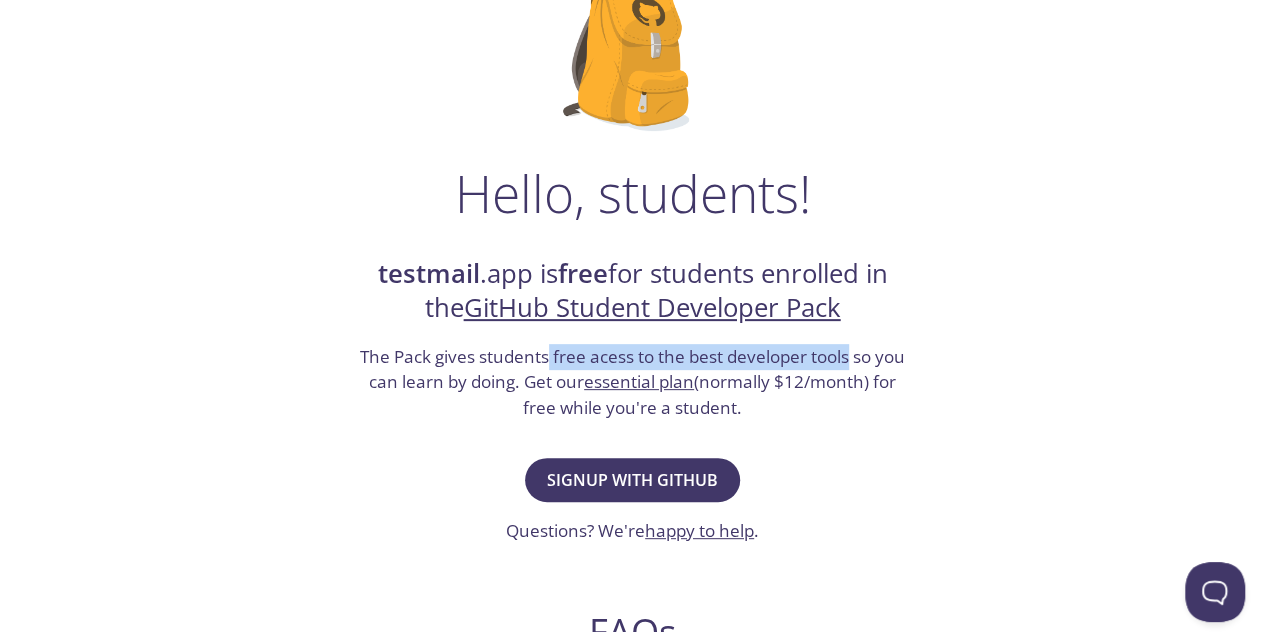 drag, startPoint x: 828, startPoint y: 362, endPoint x: 548, endPoint y: 355, distance: 280.0875 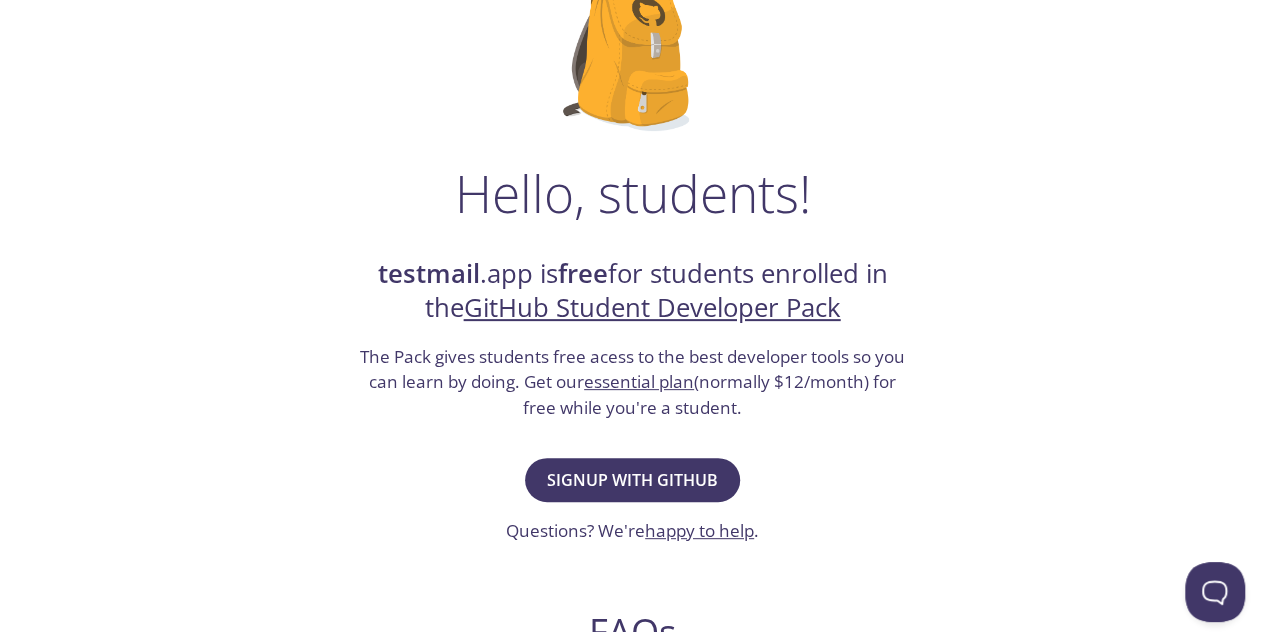 click on "The Pack gives students free acess to the best developer tools so you can learn by doing. Get our  essential plan  (normally $12/month) for free while you're a student." at bounding box center (633, 382) 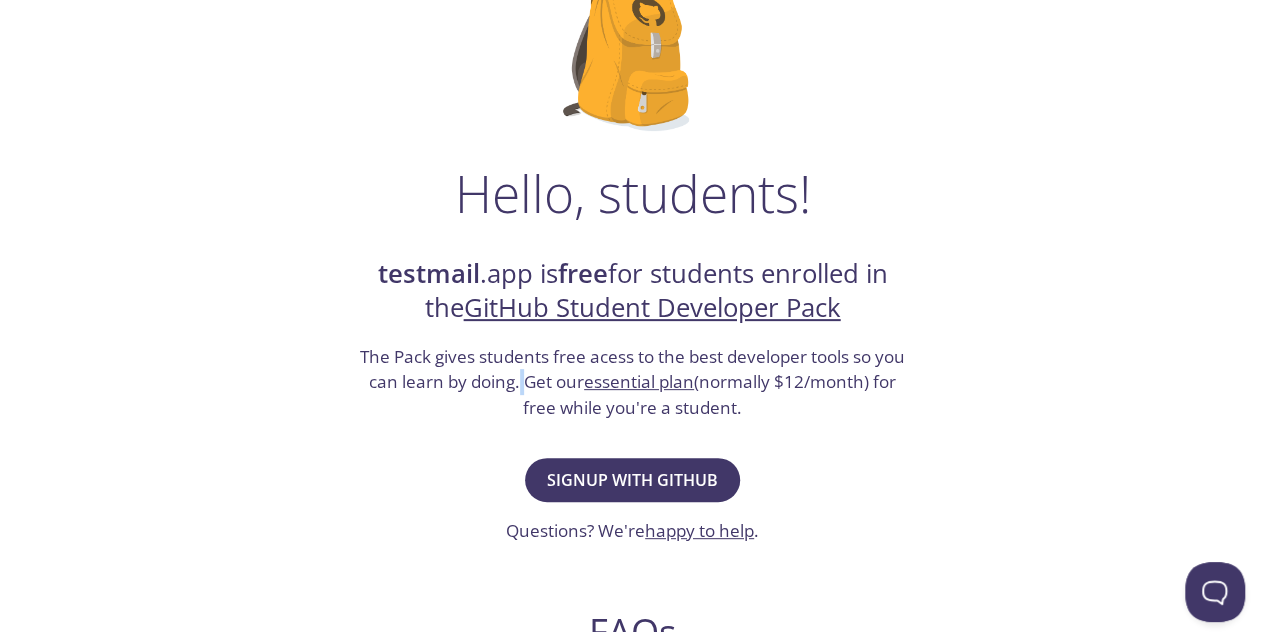 drag, startPoint x: 516, startPoint y: 375, endPoint x: 546, endPoint y: 382, distance: 30.805843 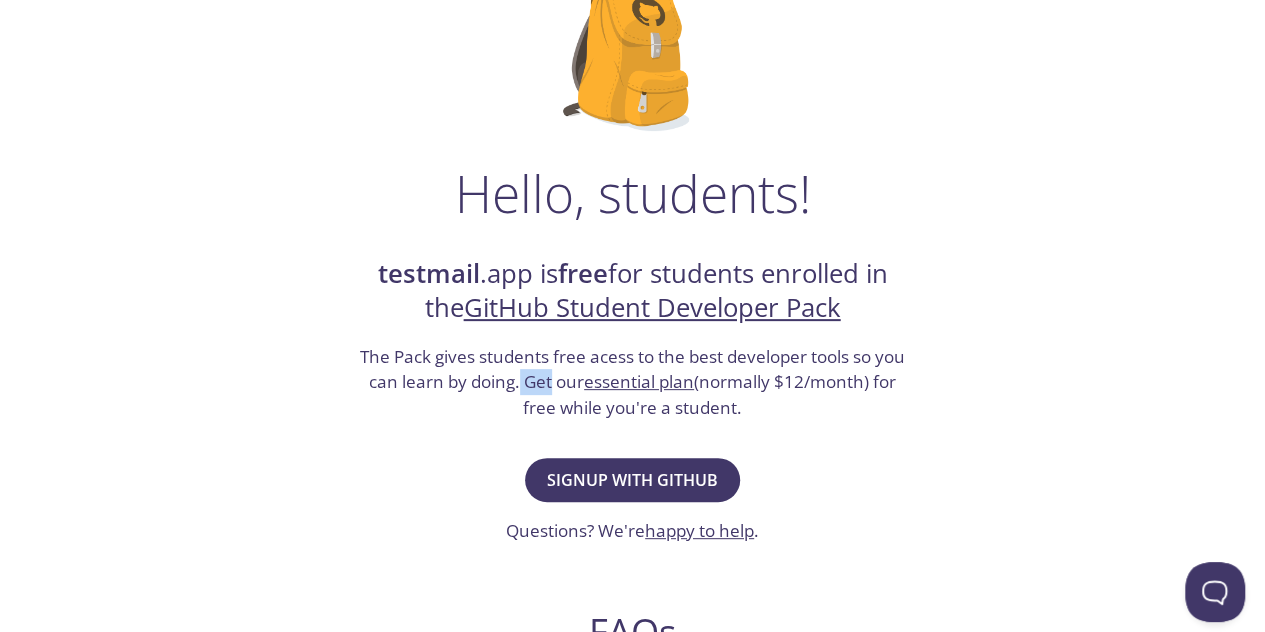 click on "The Pack gives students free acess to the best developer tools so you can learn by doing. Get our  essential plan  (normally $12/month) for free while you're a student." at bounding box center [633, 382] 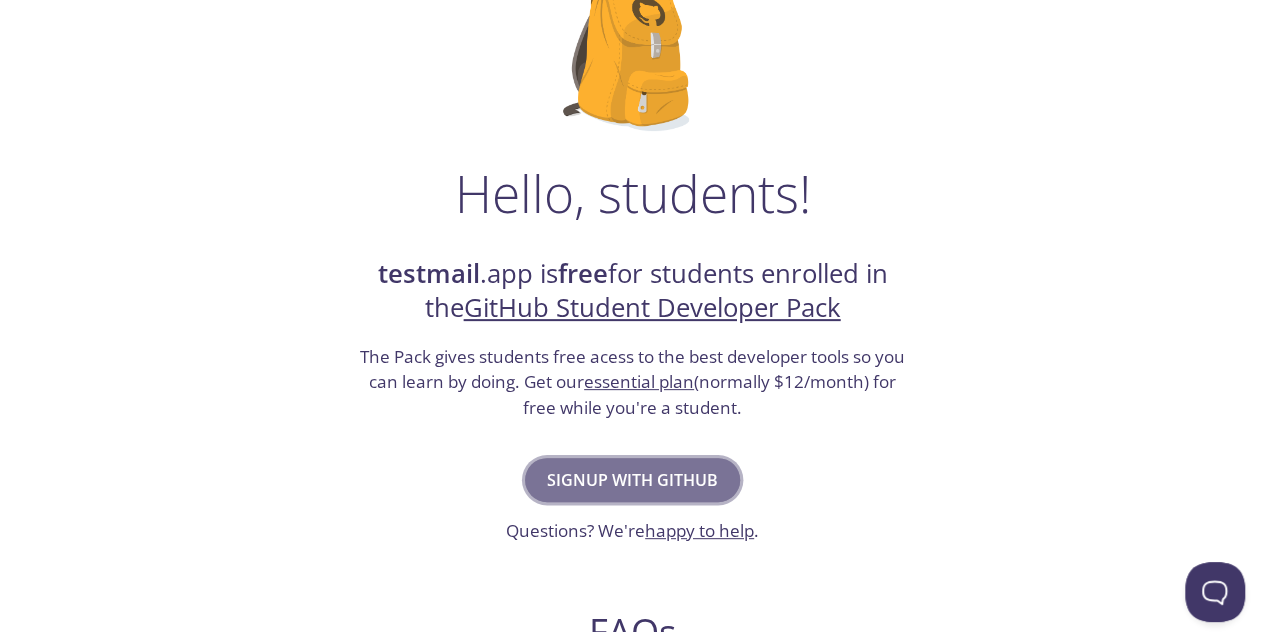 click on "Signup with GitHub" at bounding box center [632, 480] 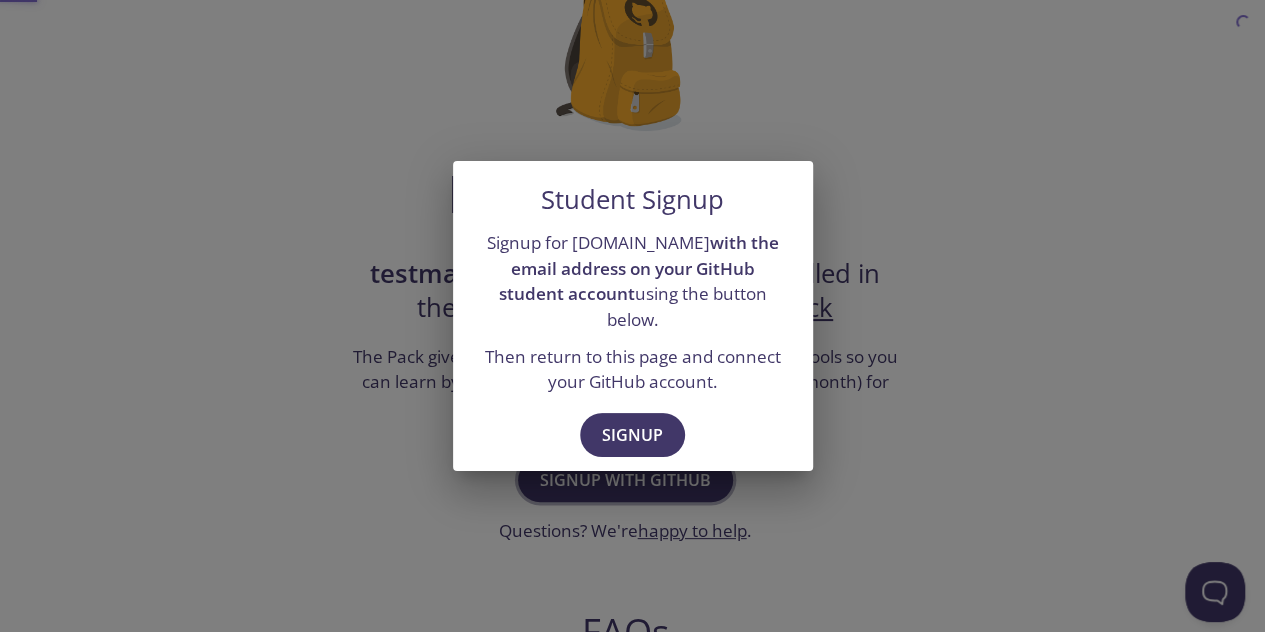 scroll, scrollTop: 0, scrollLeft: 0, axis: both 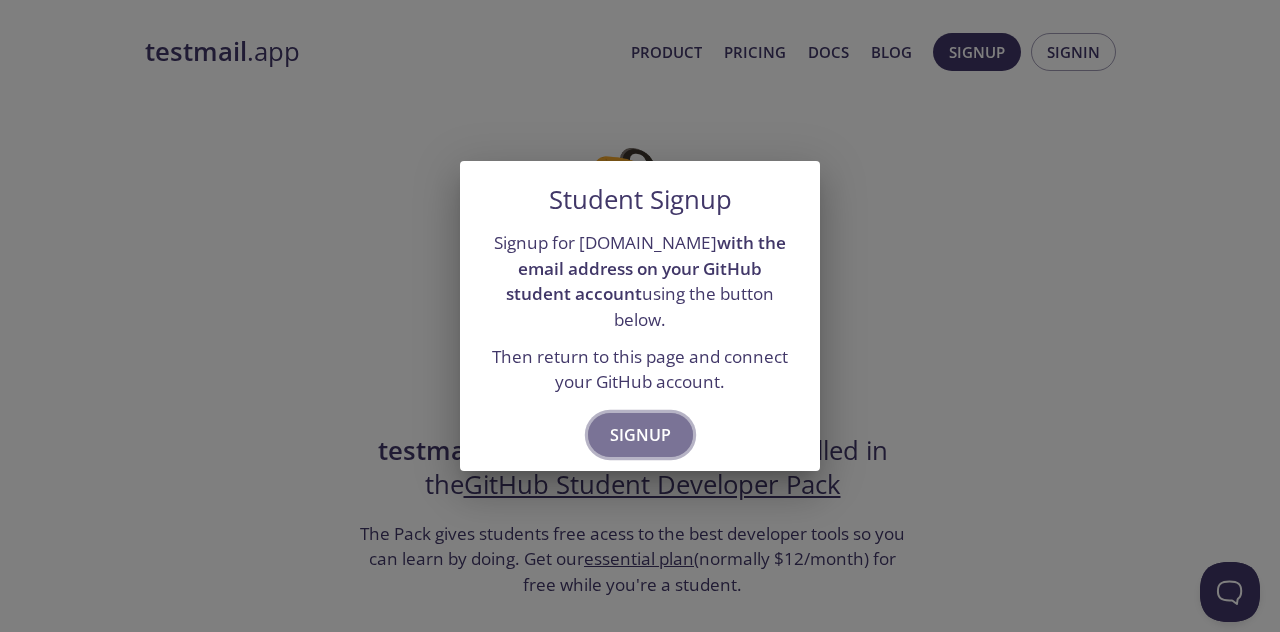 click on "Signup" at bounding box center (640, 435) 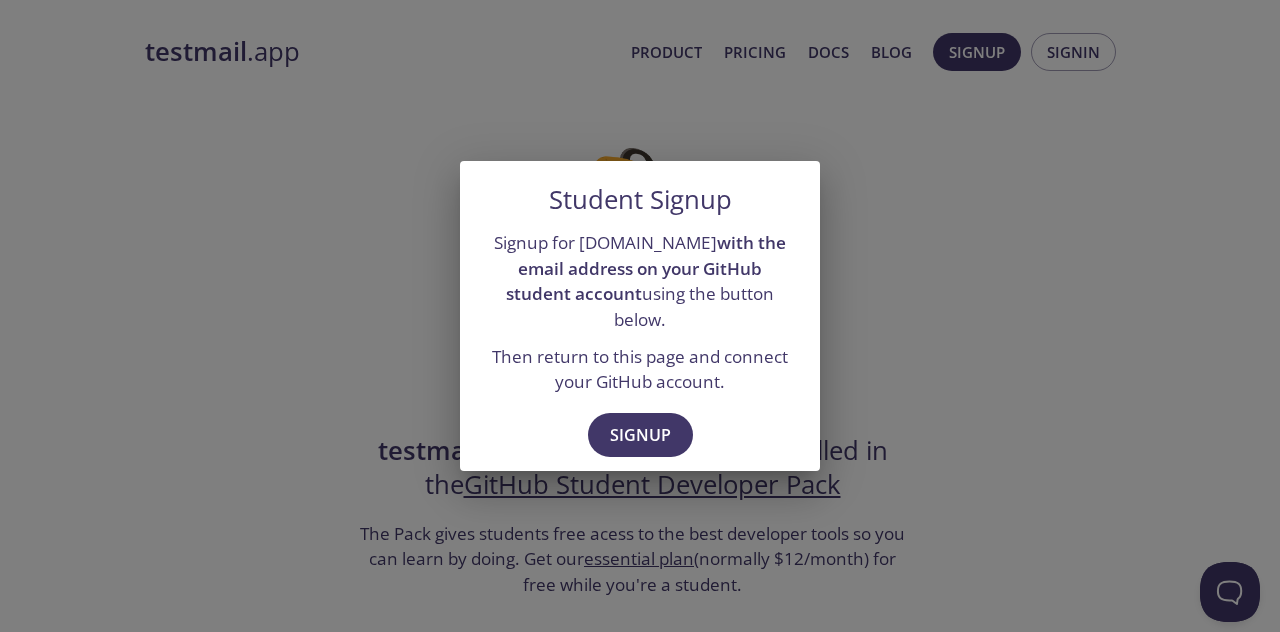 click on "Student Signup Signup for testmail.app  with the email address on your GitHub student account  using the button below. Then return to this page and connect your GitHub account. Signup" at bounding box center (640, 316) 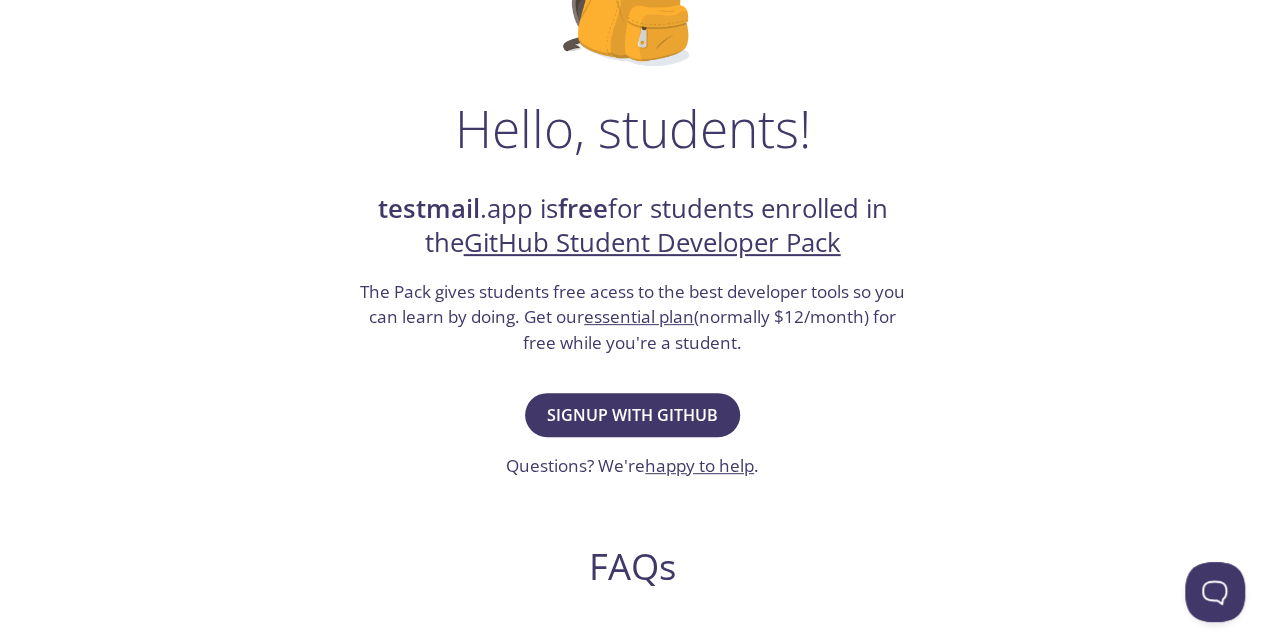 scroll, scrollTop: 243, scrollLeft: 0, axis: vertical 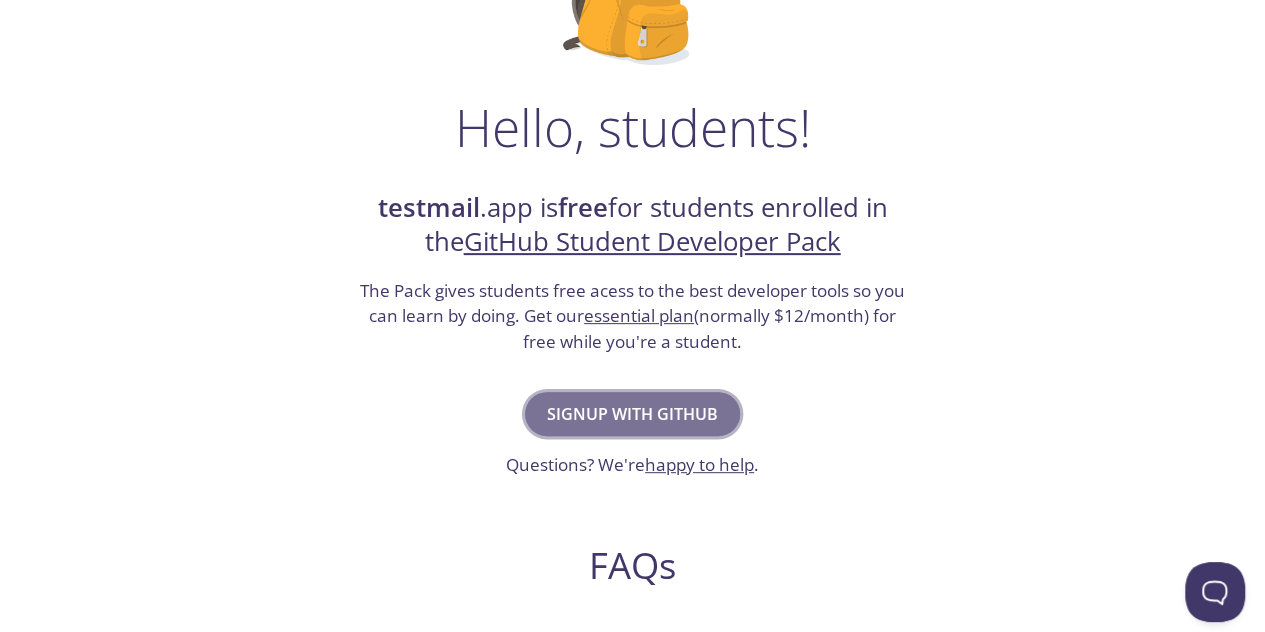 click on "Signup with GitHub" at bounding box center (632, 414) 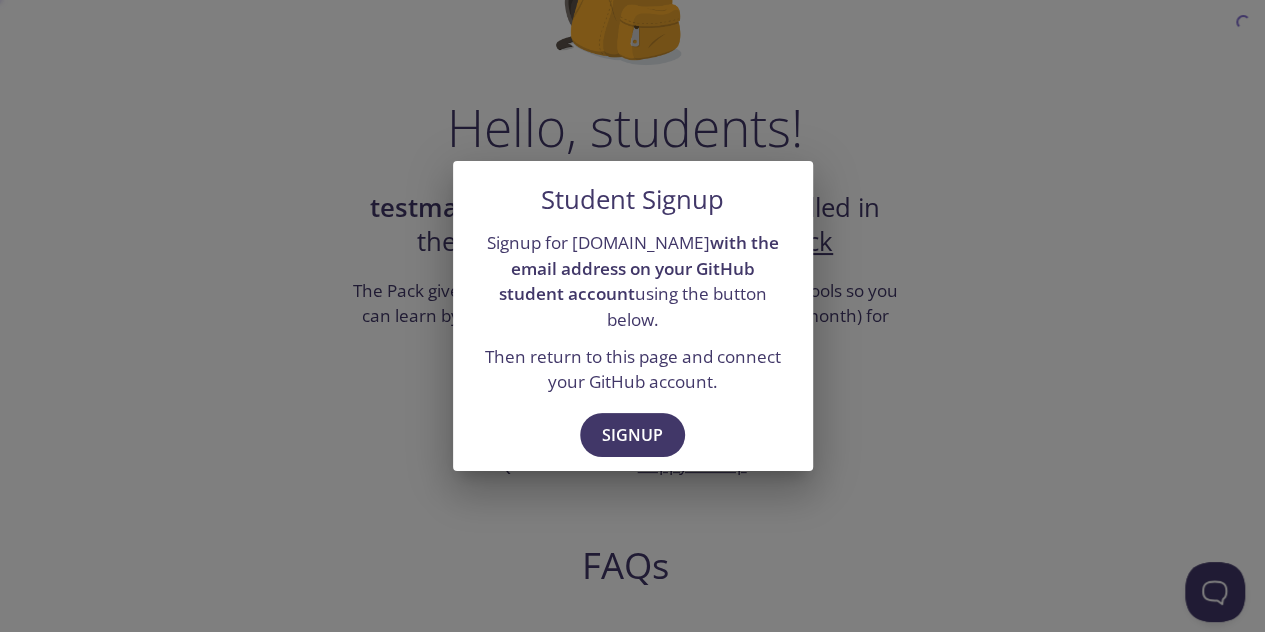 scroll, scrollTop: 0, scrollLeft: 0, axis: both 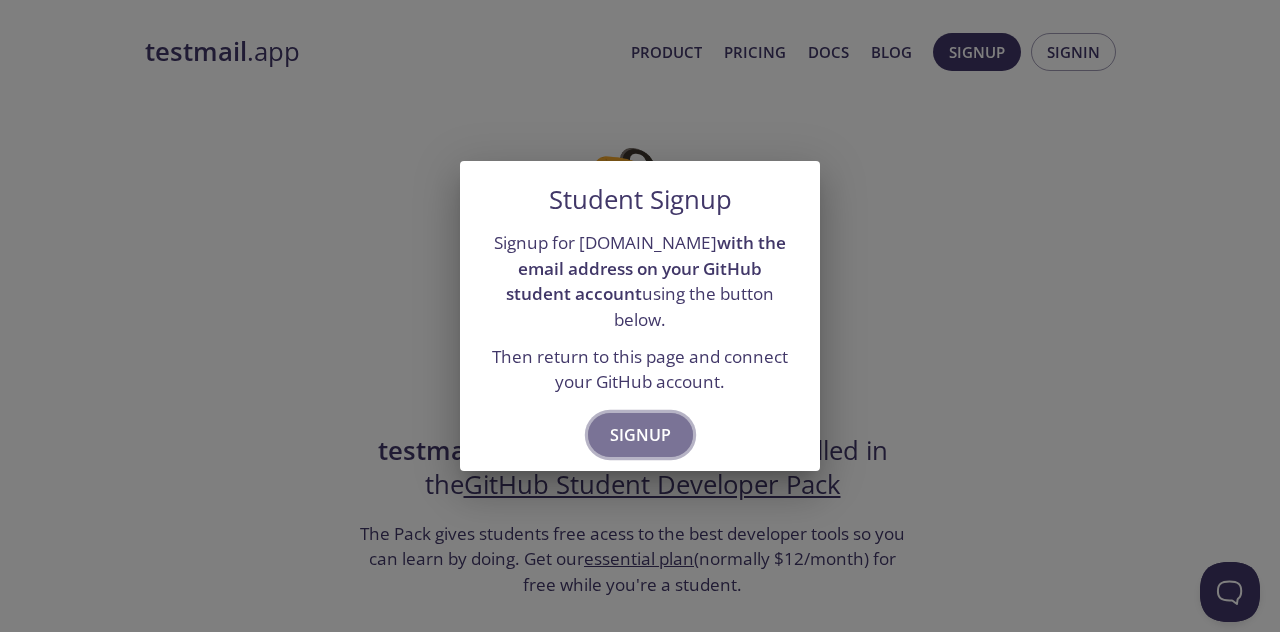 click on "Signup" at bounding box center (640, 435) 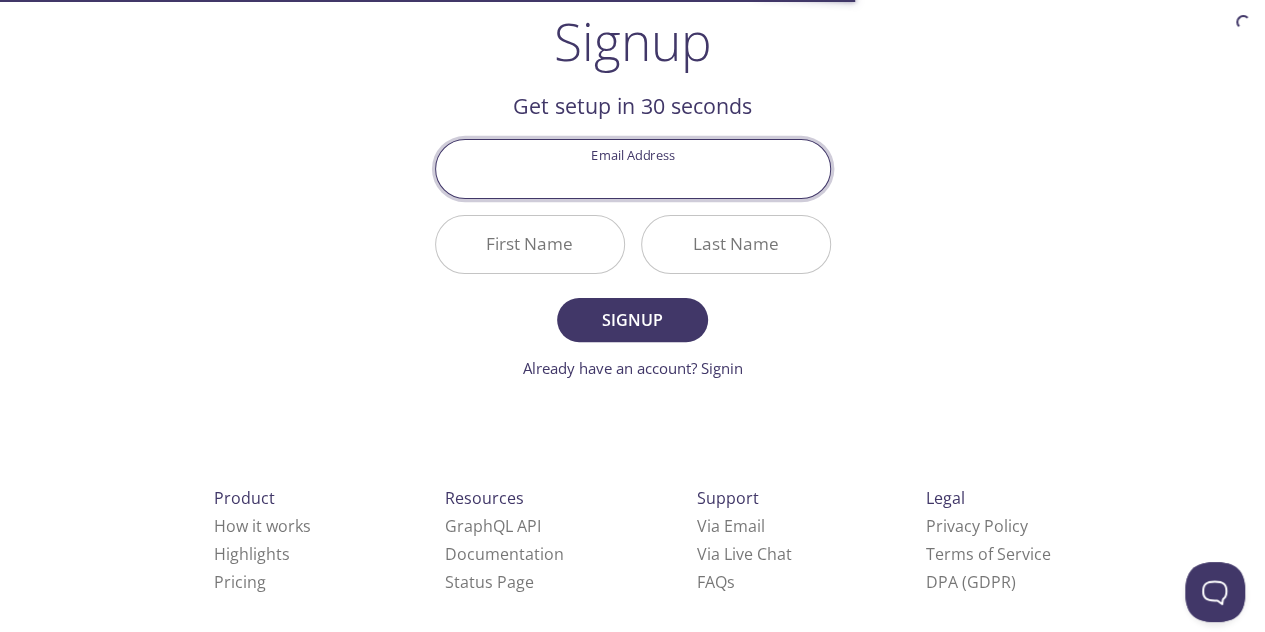 scroll, scrollTop: 139, scrollLeft: 0, axis: vertical 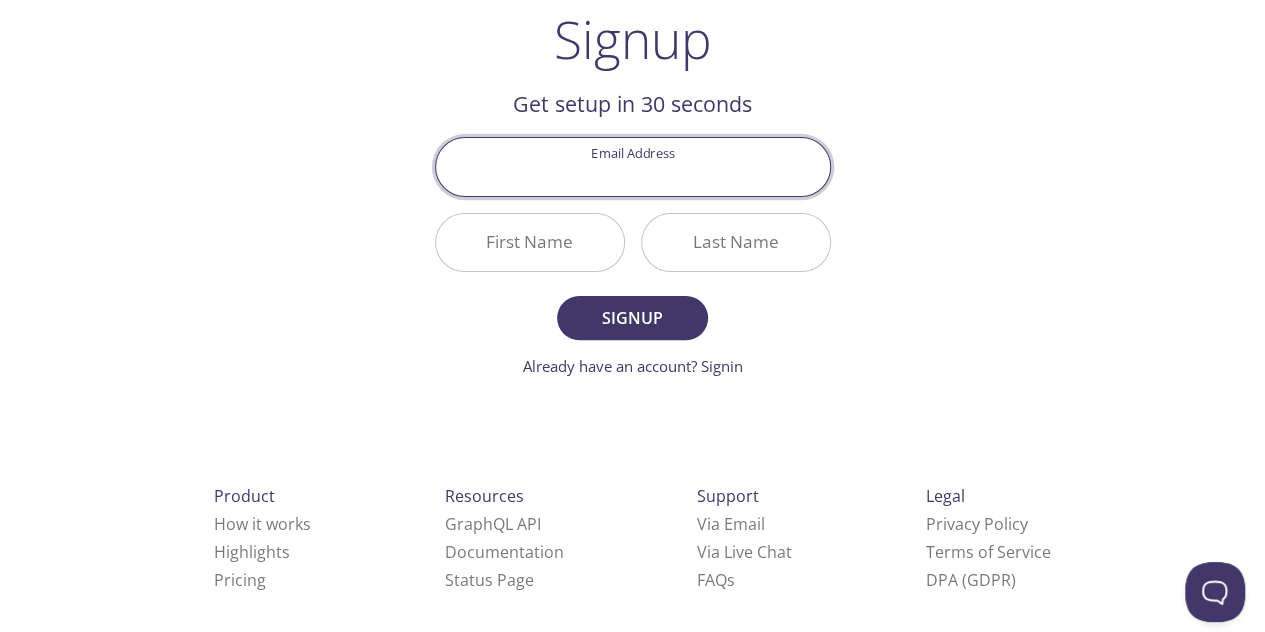 click on "Email Address" at bounding box center (633, 166) 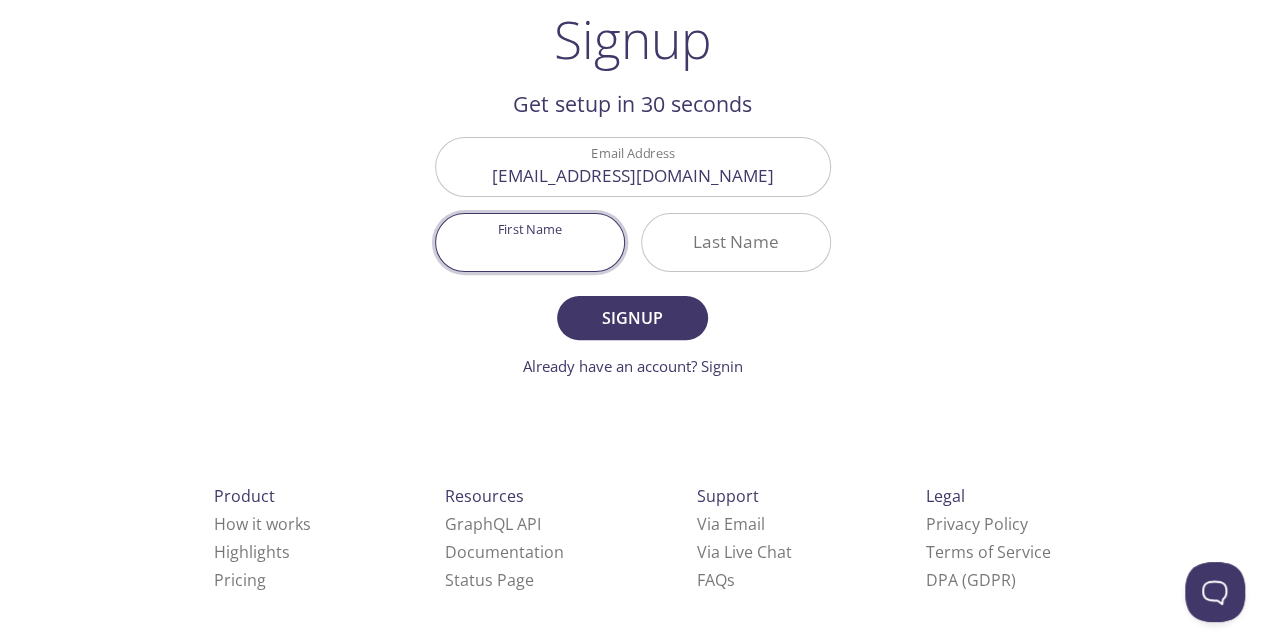 click on "First Name" at bounding box center [530, 242] 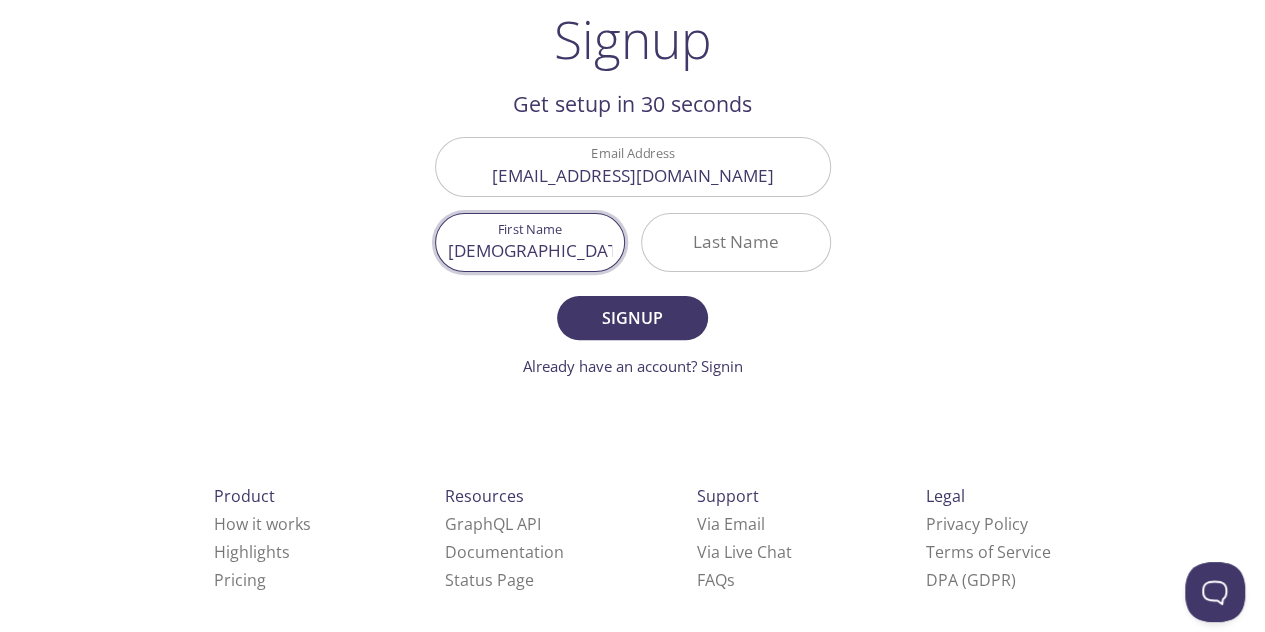 type on "[DEMOGRAPHIC_DATA]" 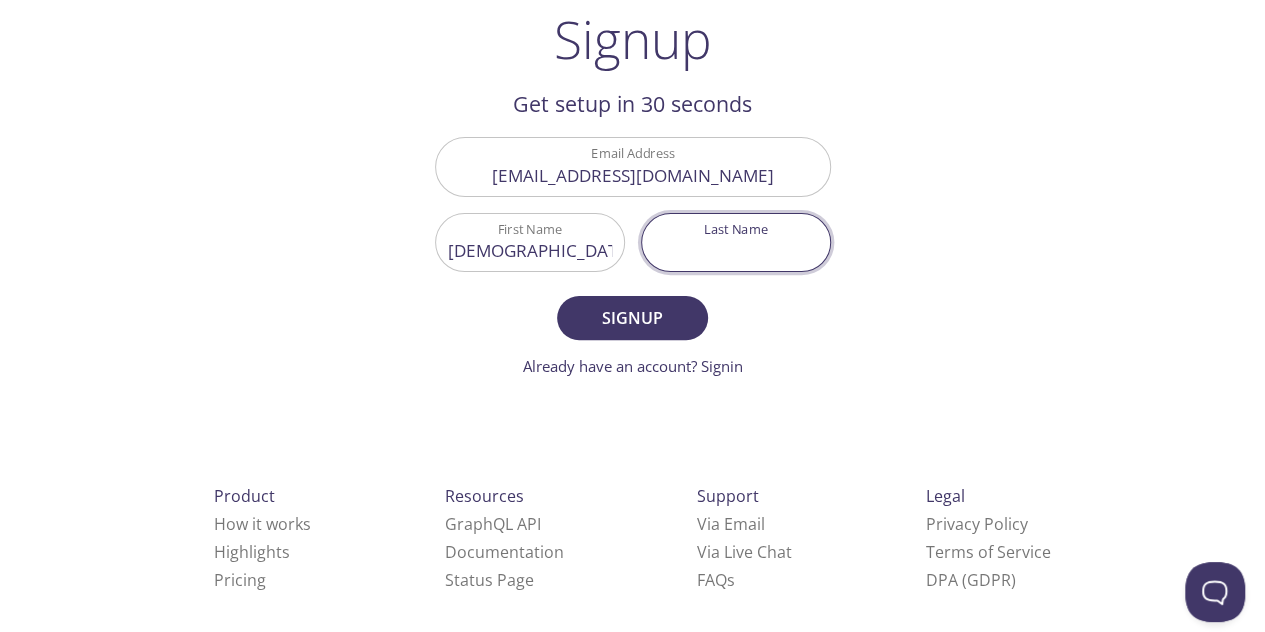 click on "Last Name" at bounding box center [736, 242] 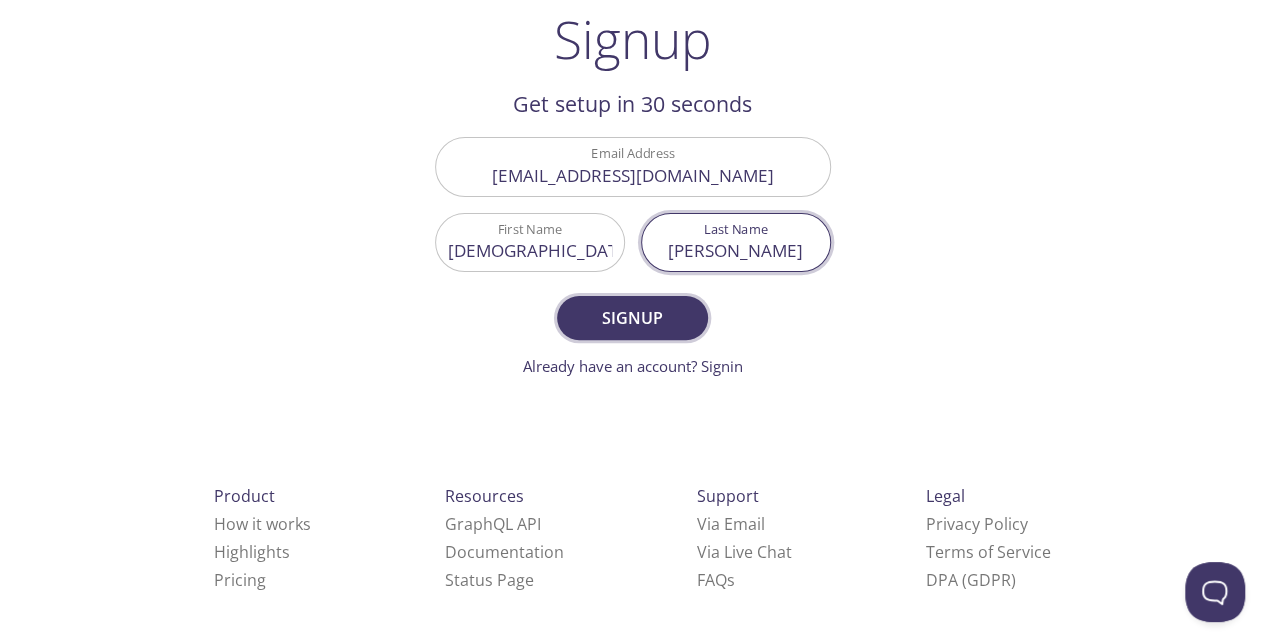 type on "[PERSON_NAME]" 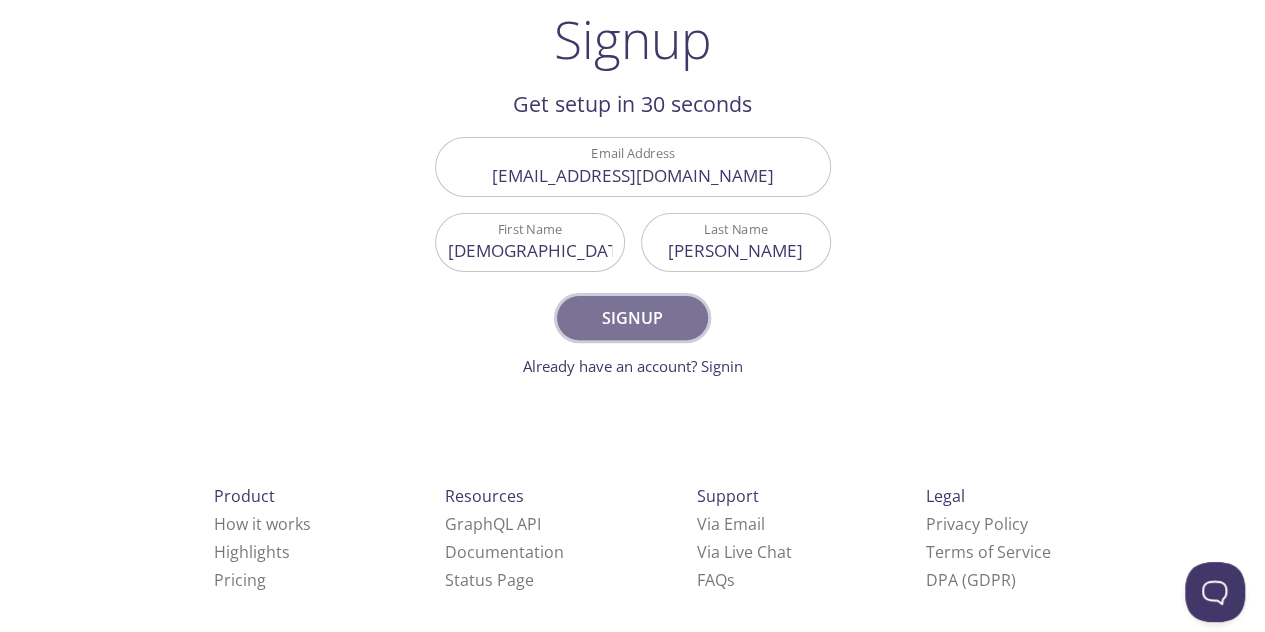 click on "Signup" at bounding box center [632, 318] 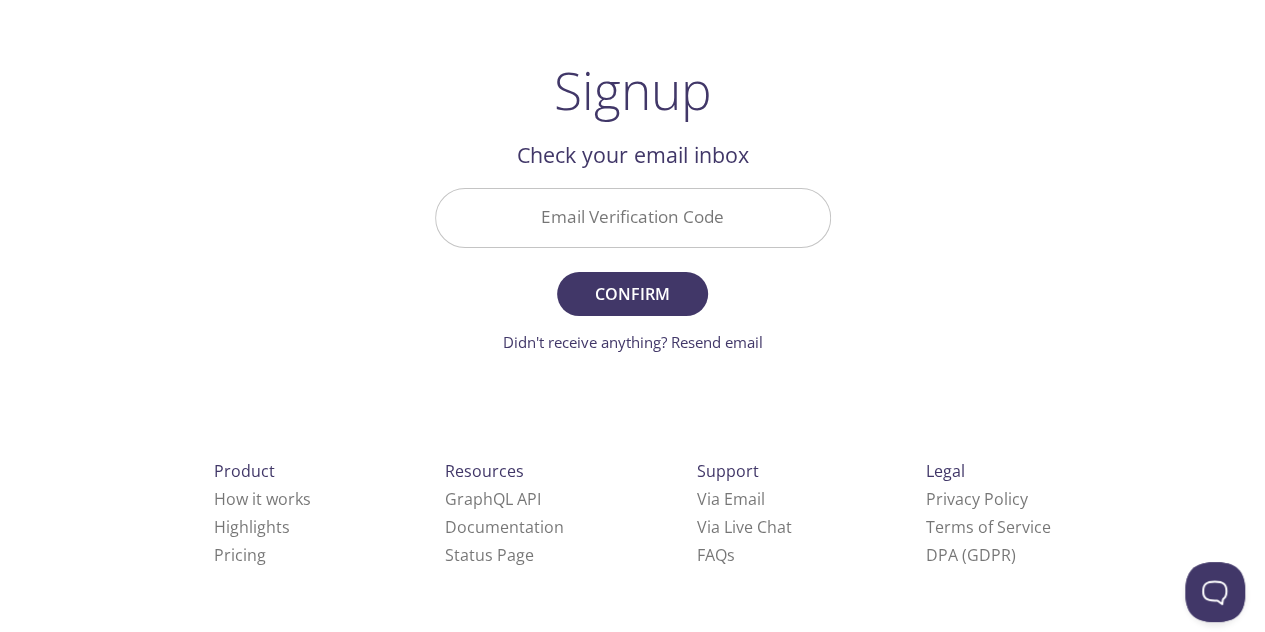 scroll, scrollTop: 80, scrollLeft: 0, axis: vertical 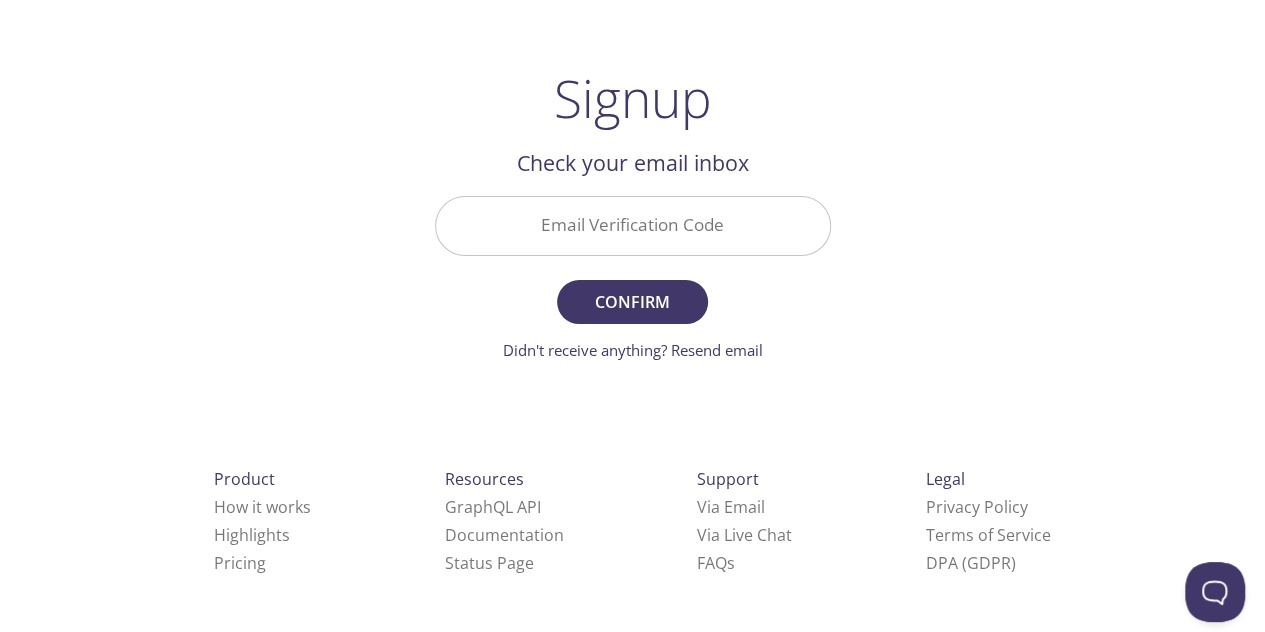 paste on "PL4EYFD" 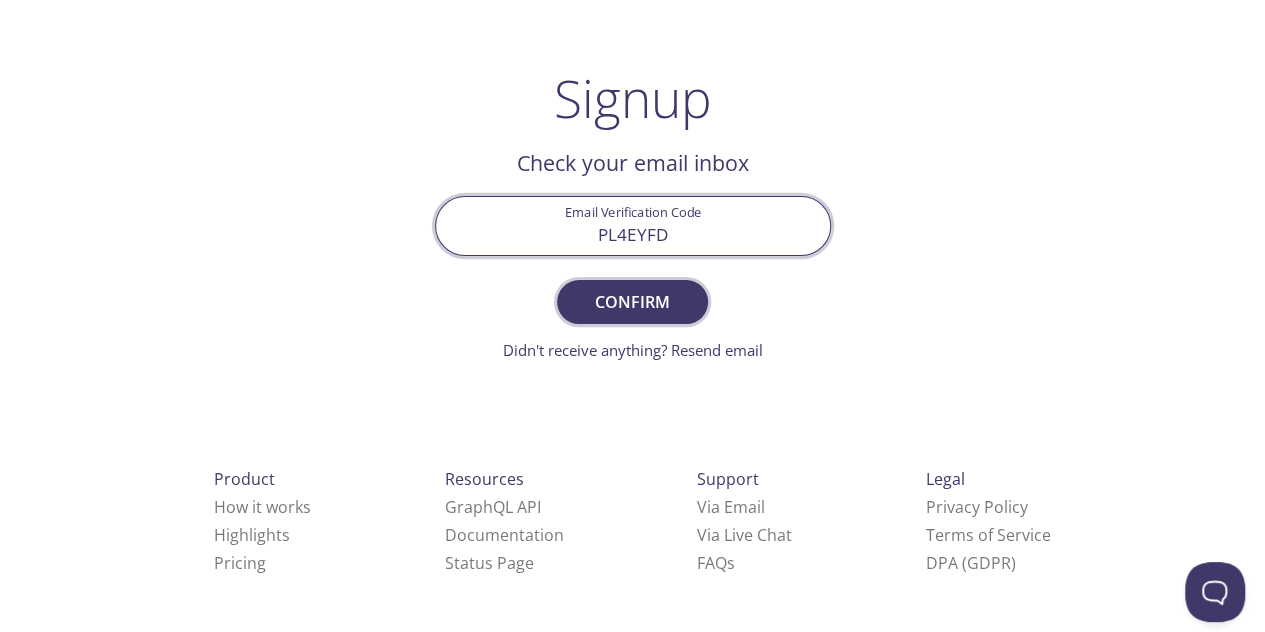 type on "PL4EYFD" 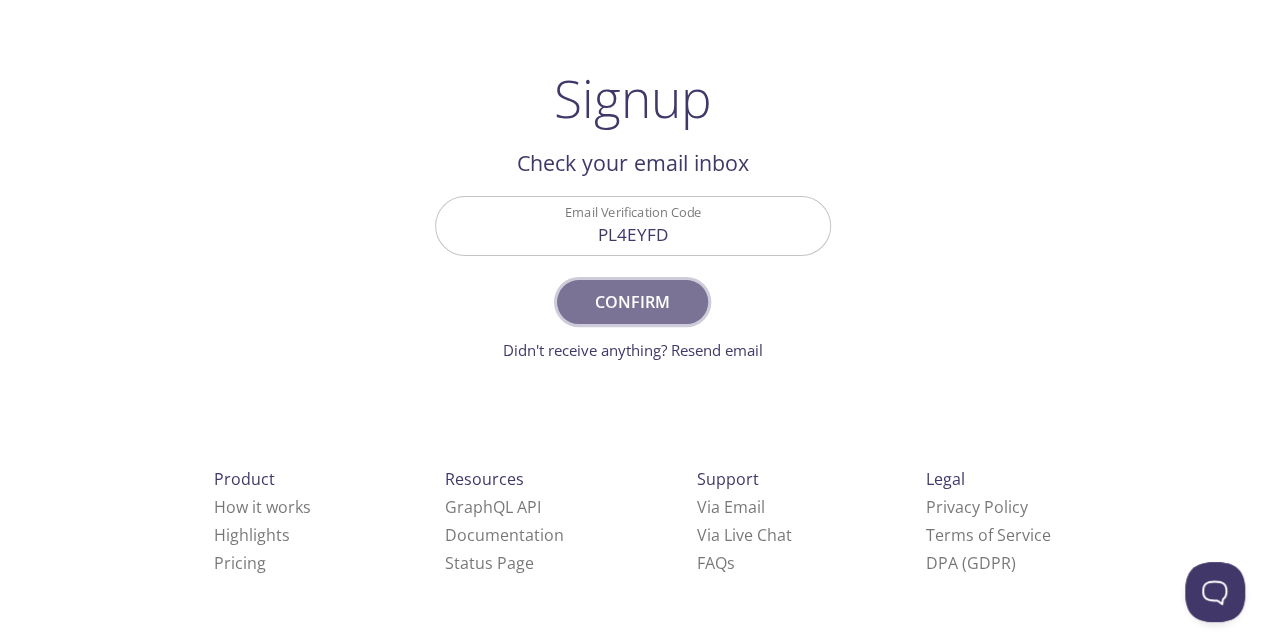 click on "Confirm" at bounding box center [632, 302] 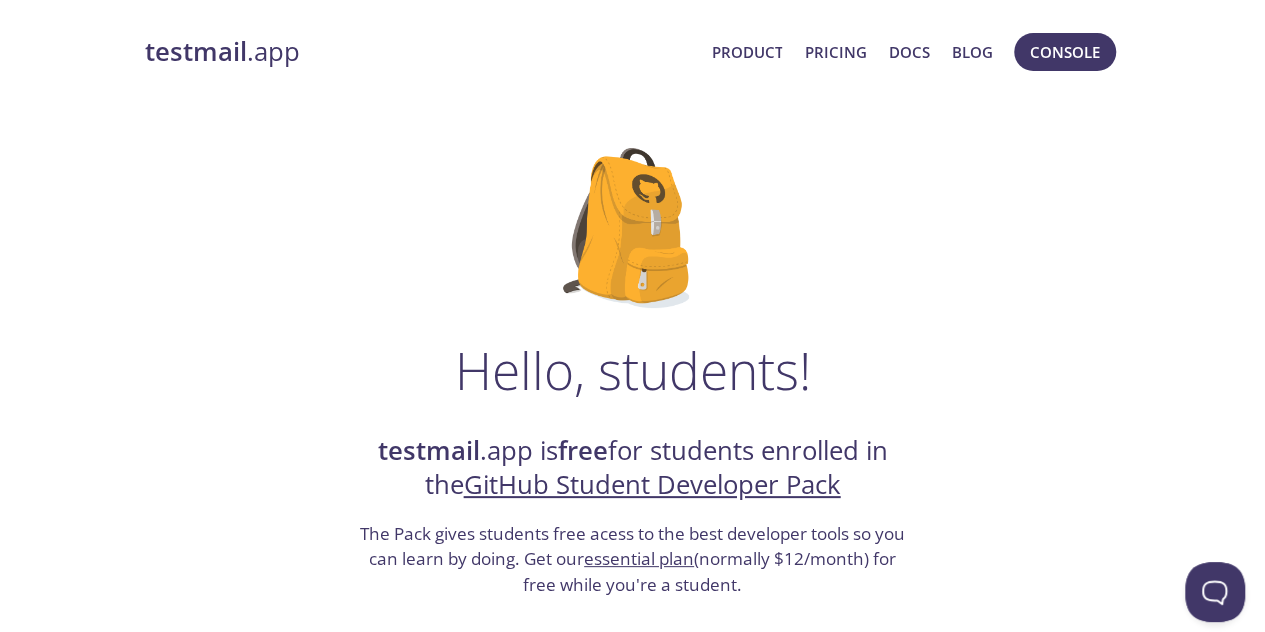 scroll, scrollTop: 74, scrollLeft: 0, axis: vertical 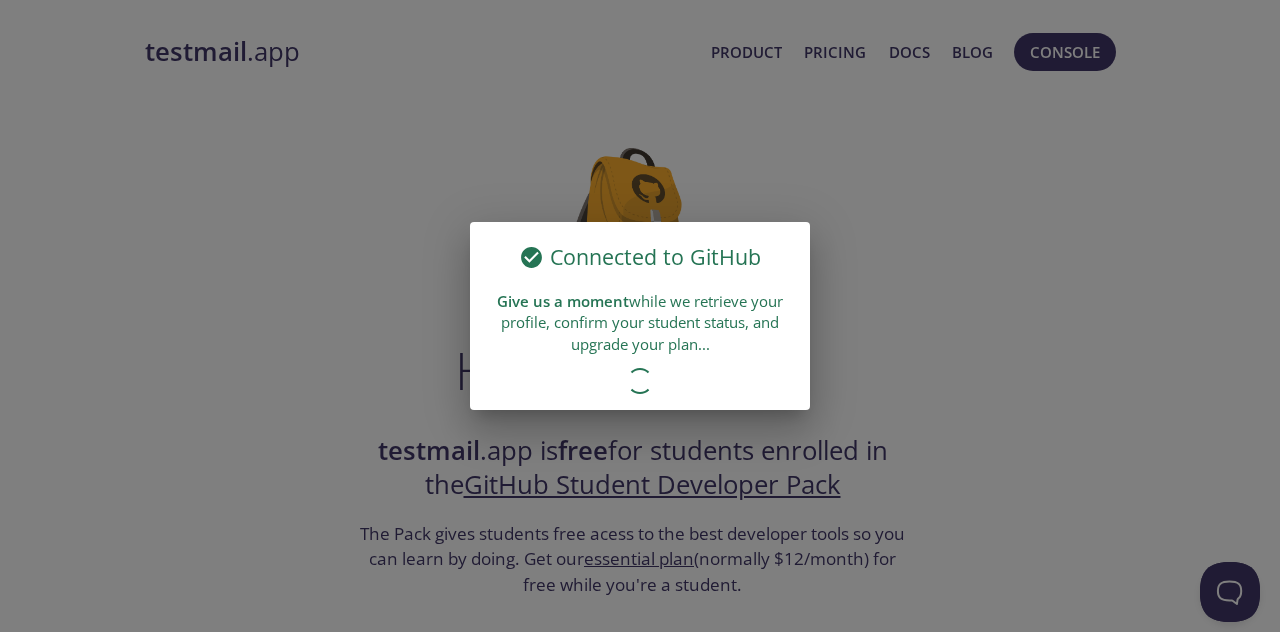 click on "Connected to GitHub" at bounding box center [655, 257] 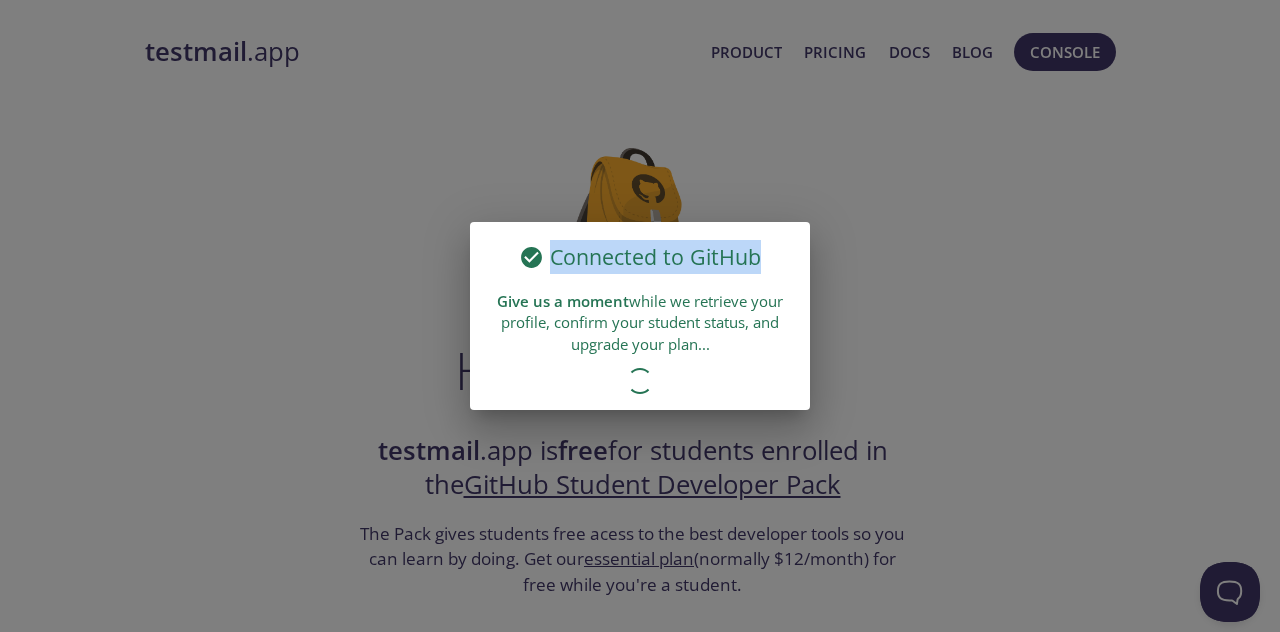 drag, startPoint x: 691, startPoint y: 267, endPoint x: 603, endPoint y: 261, distance: 88.20431 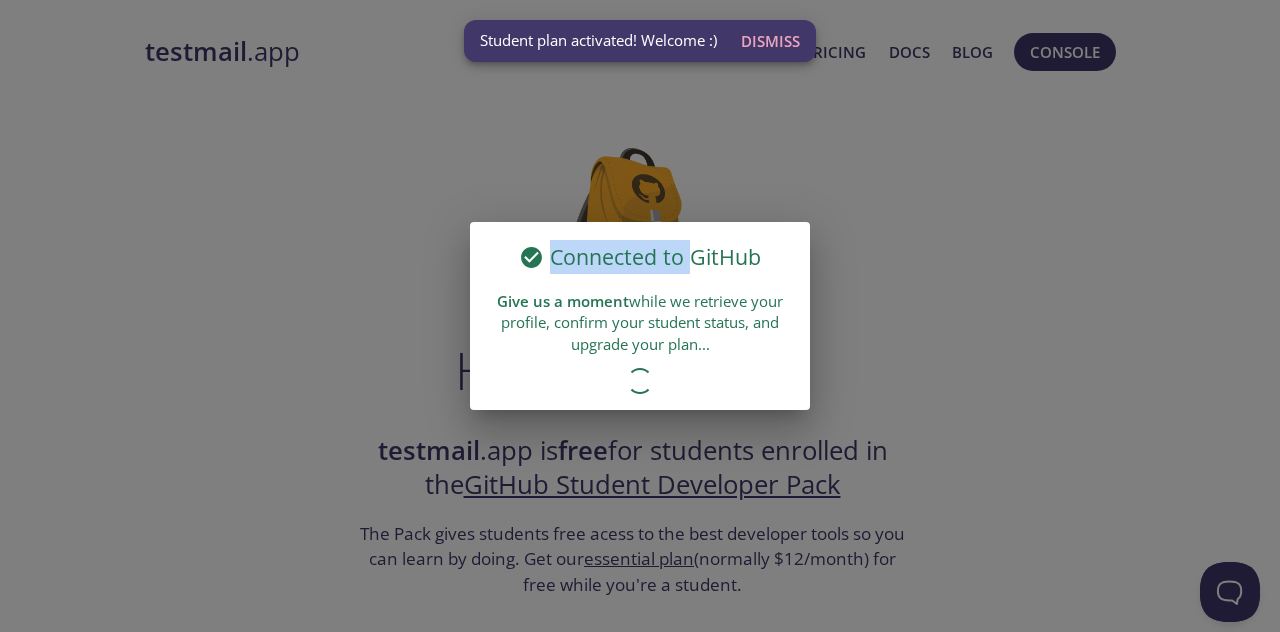 drag, startPoint x: 603, startPoint y: 261, endPoint x: 692, endPoint y: 259, distance: 89.02247 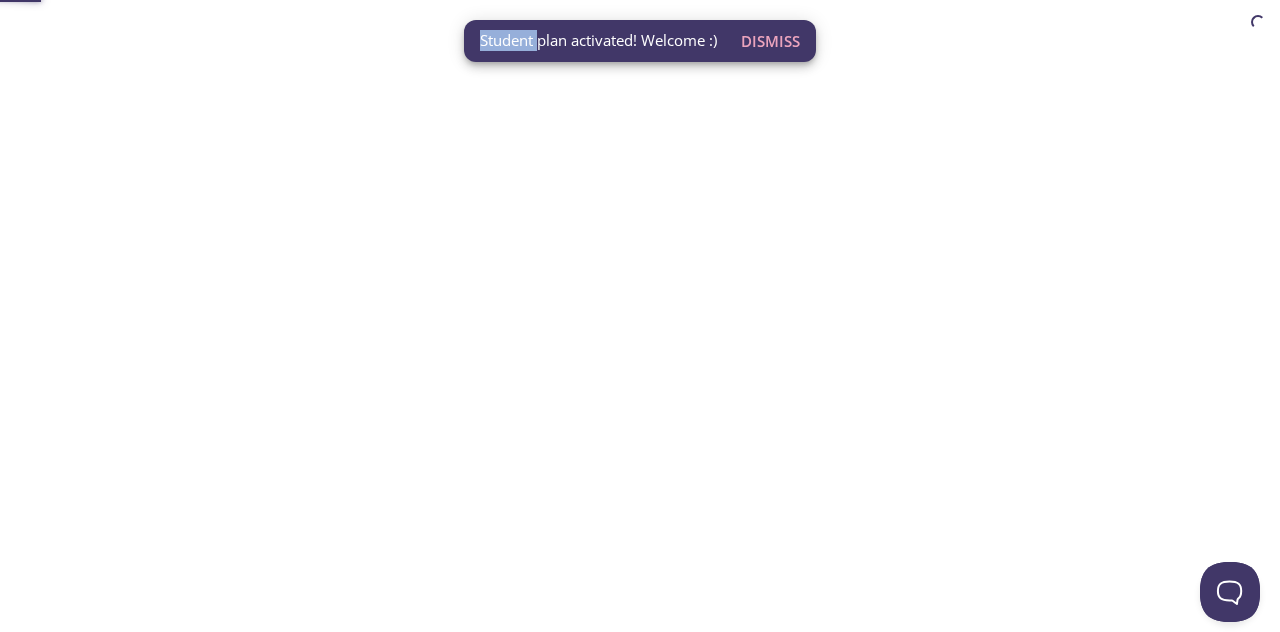 click on "Student plan activated! Welcome :) Dismiss
Automate email tests | loved by developers & QA teams" at bounding box center (640, 0) 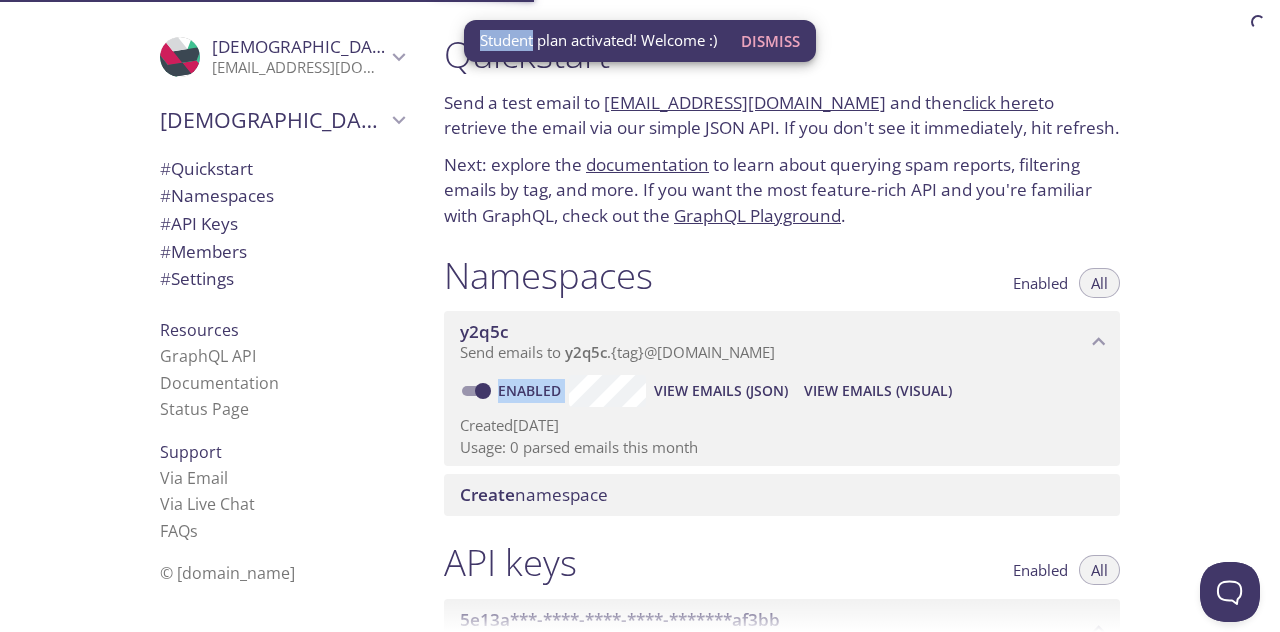 click on "Namespaces" at bounding box center (548, 275) 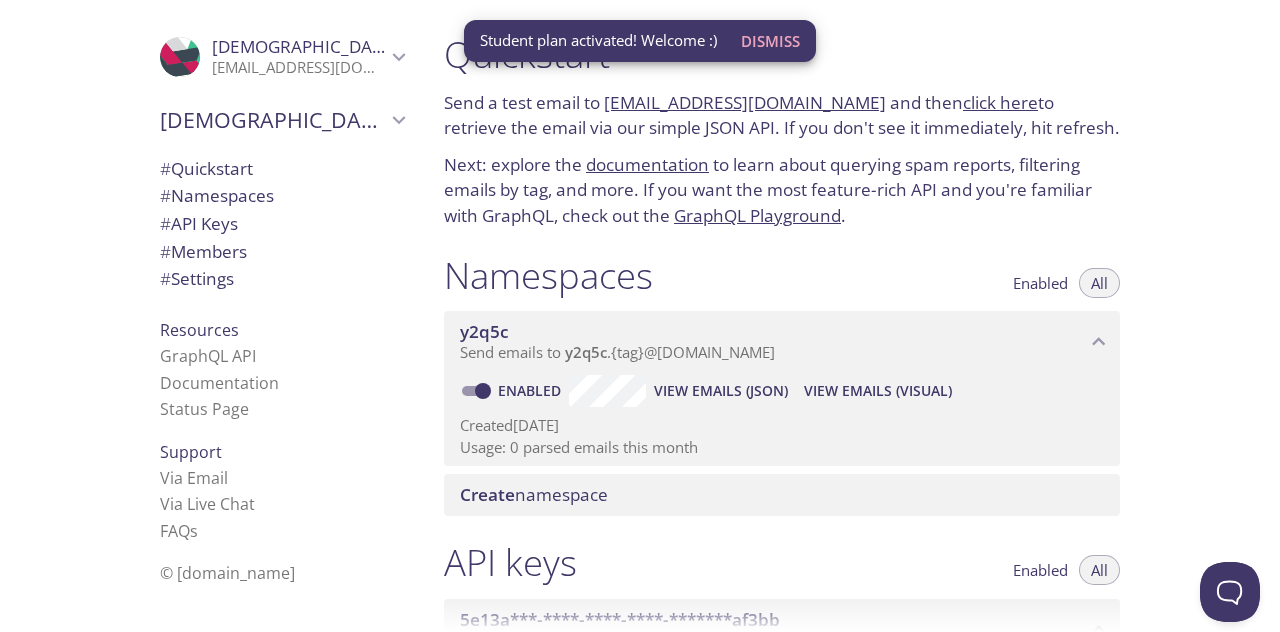 click on "Next: explore the   documentation   to learn about querying spam reports, filtering emails by tag, and more. If you want the most feature-rich API and you're familiar with GraphQL, check out the   GraphQL Playground ." at bounding box center (782, 190) 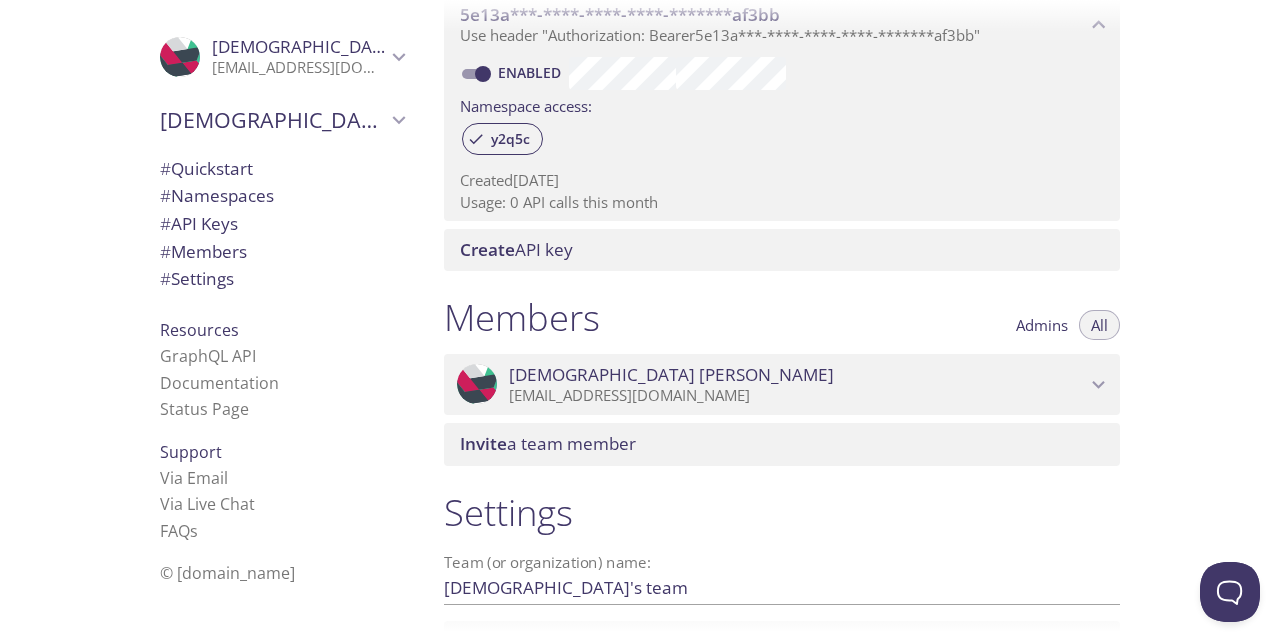 scroll, scrollTop: 777, scrollLeft: 0, axis: vertical 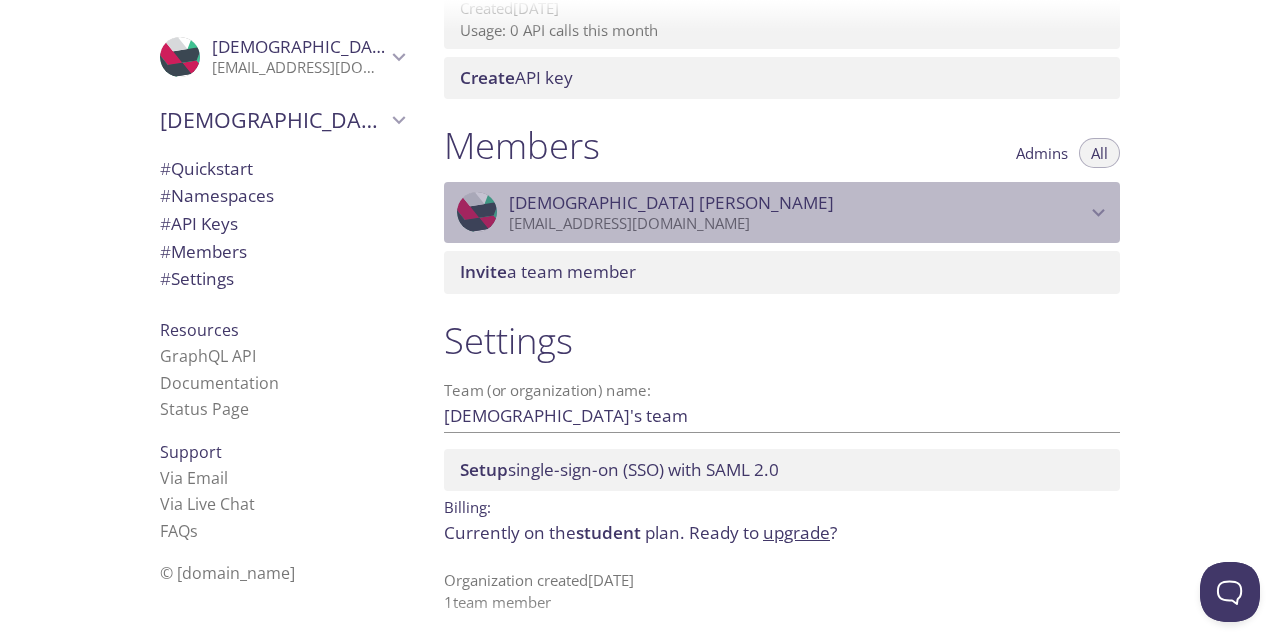 click on "[EMAIL_ADDRESS][DOMAIN_NAME]" at bounding box center [797, 224] 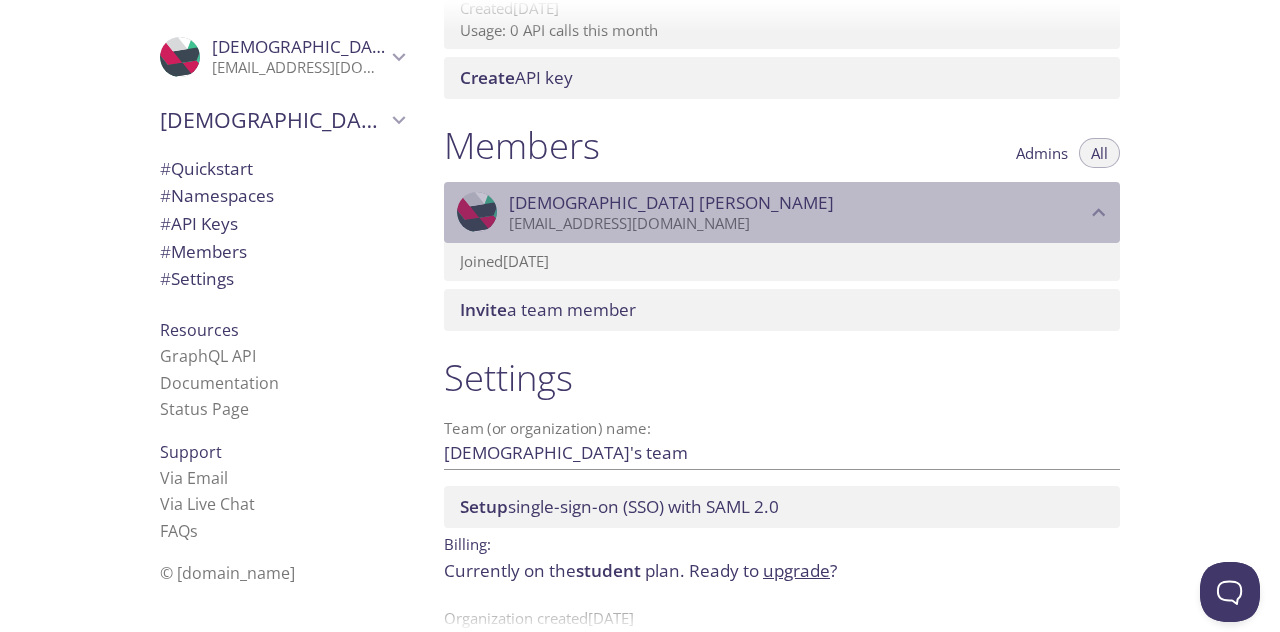 click on "[EMAIL_ADDRESS][DOMAIN_NAME]" at bounding box center [797, 224] 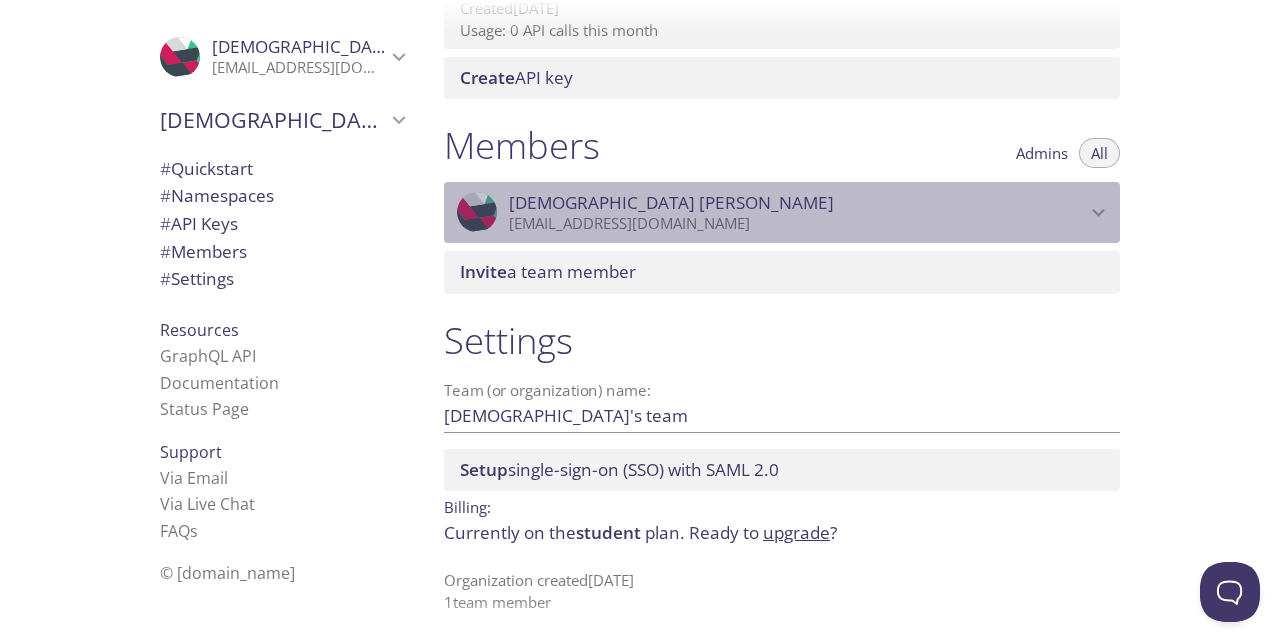 click on "[EMAIL_ADDRESS][DOMAIN_NAME]" at bounding box center [797, 224] 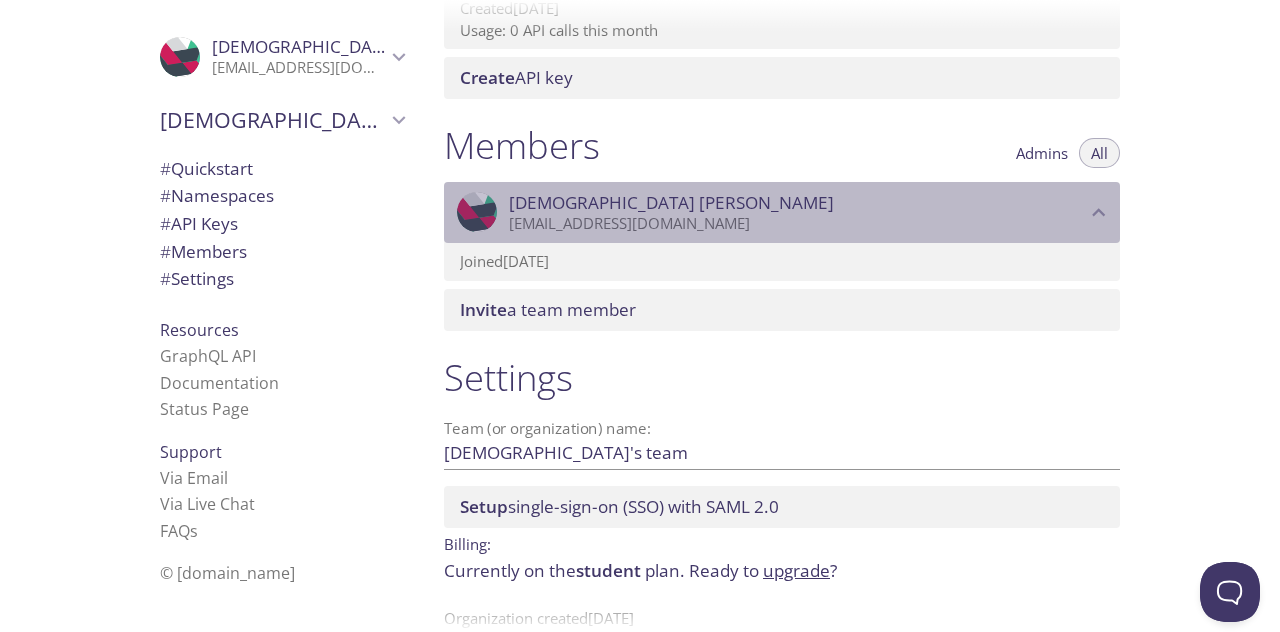 click on "[EMAIL_ADDRESS][DOMAIN_NAME]" at bounding box center [797, 224] 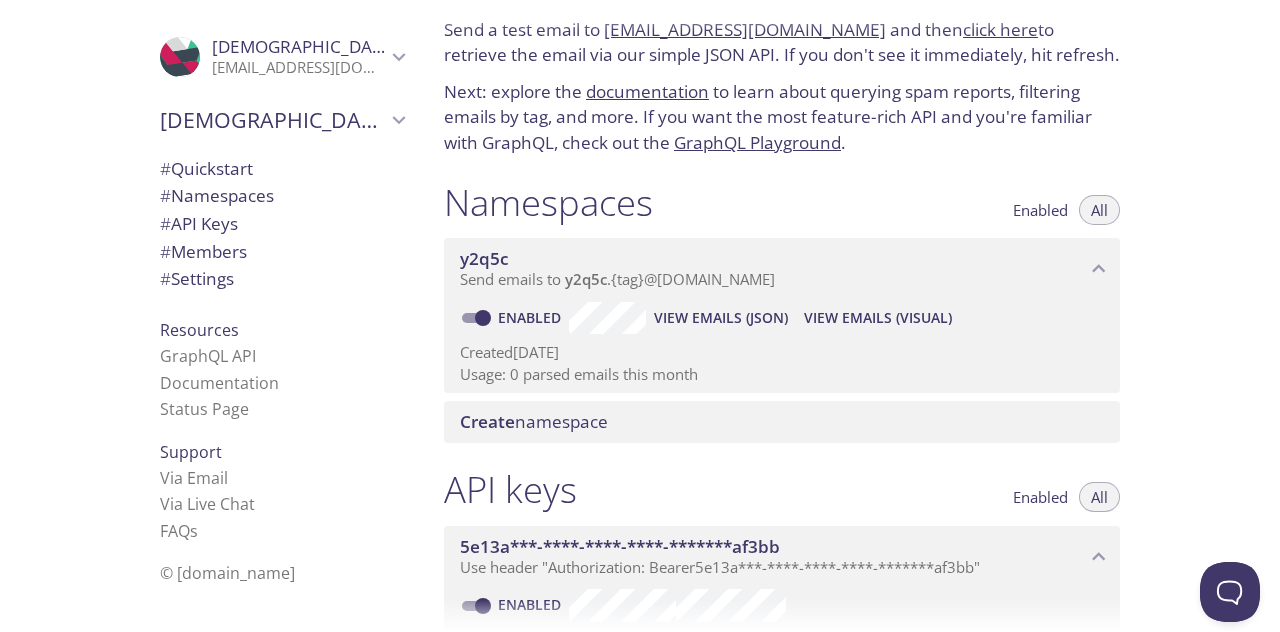 scroll, scrollTop: 0, scrollLeft: 0, axis: both 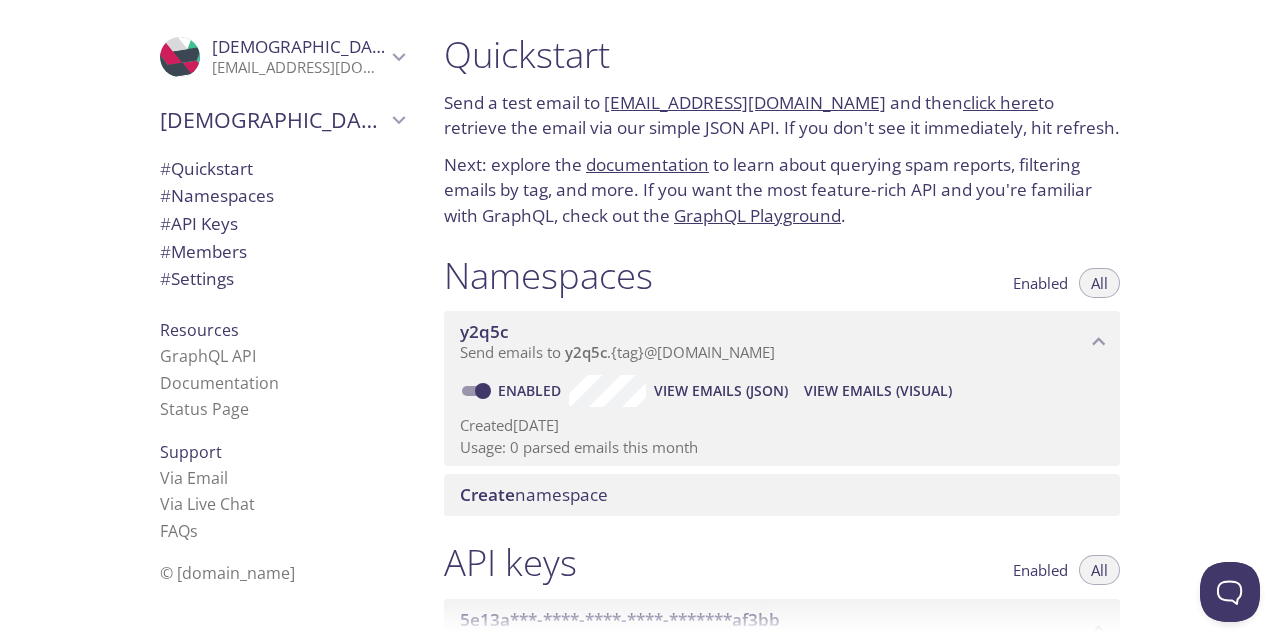 click on "Send a test email to   [EMAIL_ADDRESS][DOMAIN_NAME]   and then  click here  to retrieve the email via our simple JSON API. If you don't see it immediately, hit refresh." at bounding box center (782, 115) 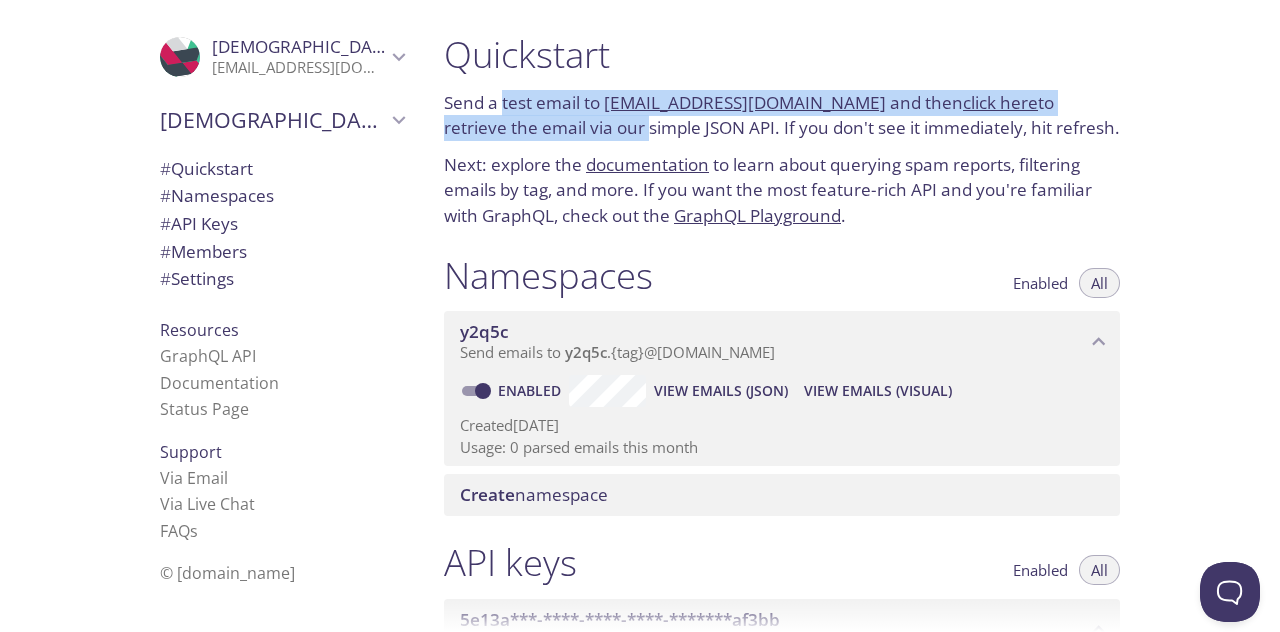 drag, startPoint x: 560, startPoint y: 120, endPoint x: 512, endPoint y: 108, distance: 49.47727 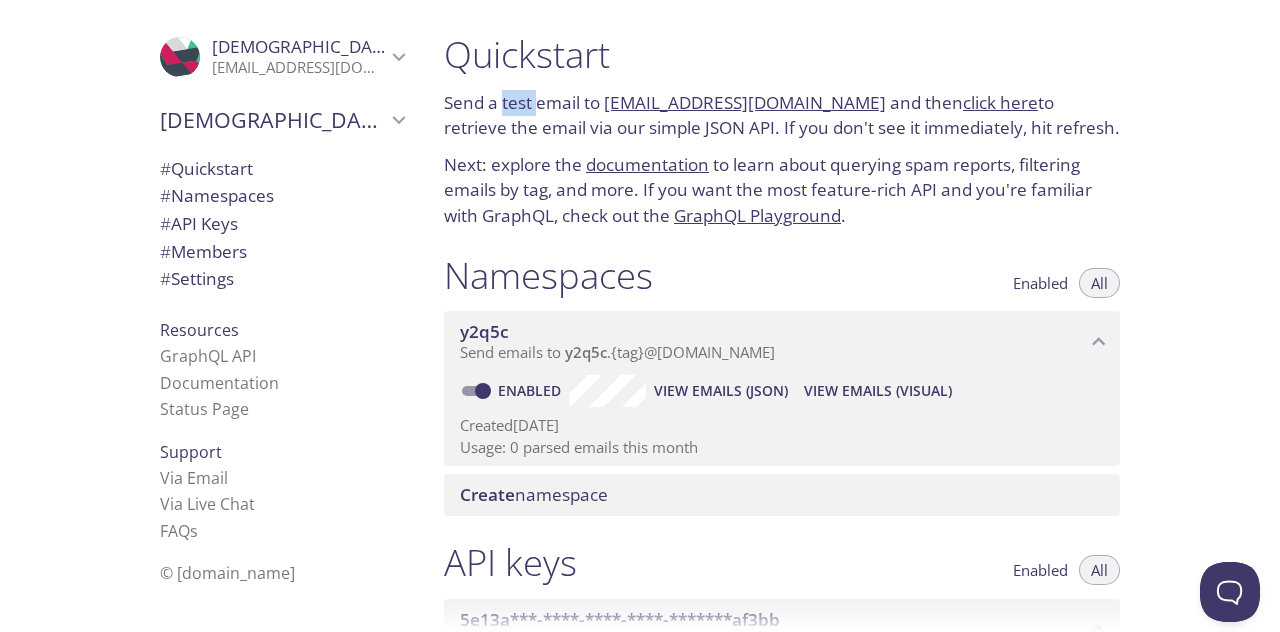 drag, startPoint x: 512, startPoint y: 108, endPoint x: 532, endPoint y: 107, distance: 20.024984 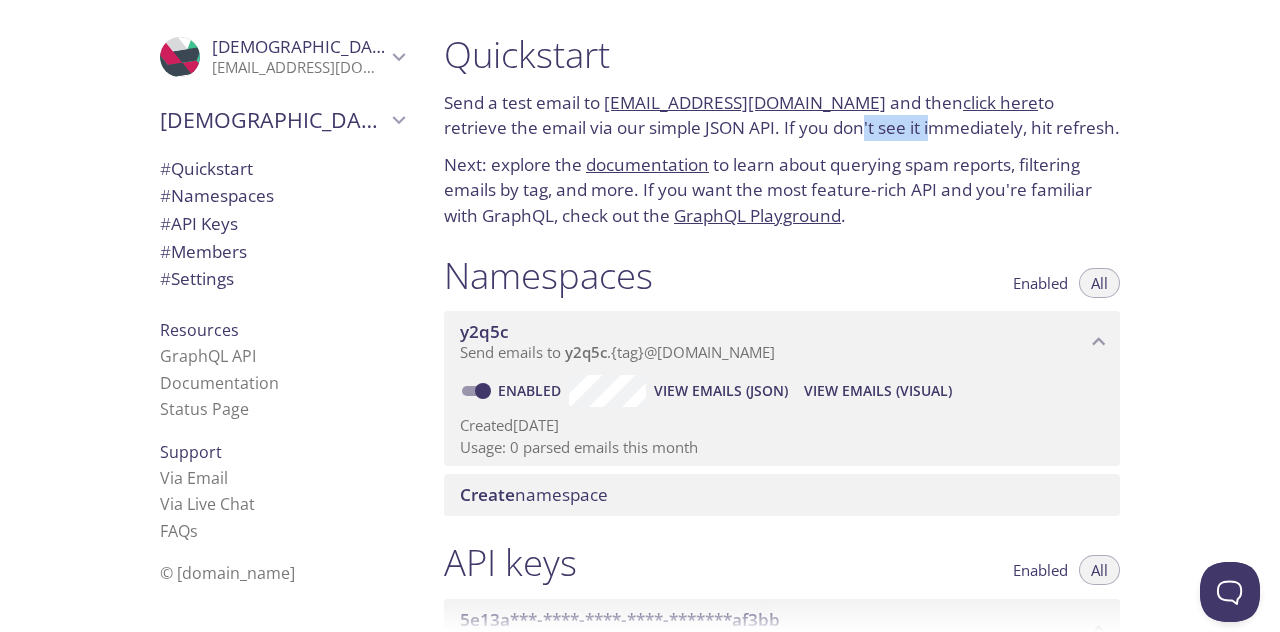 drag, startPoint x: 786, startPoint y: 133, endPoint x: 858, endPoint y: 136, distance: 72.06247 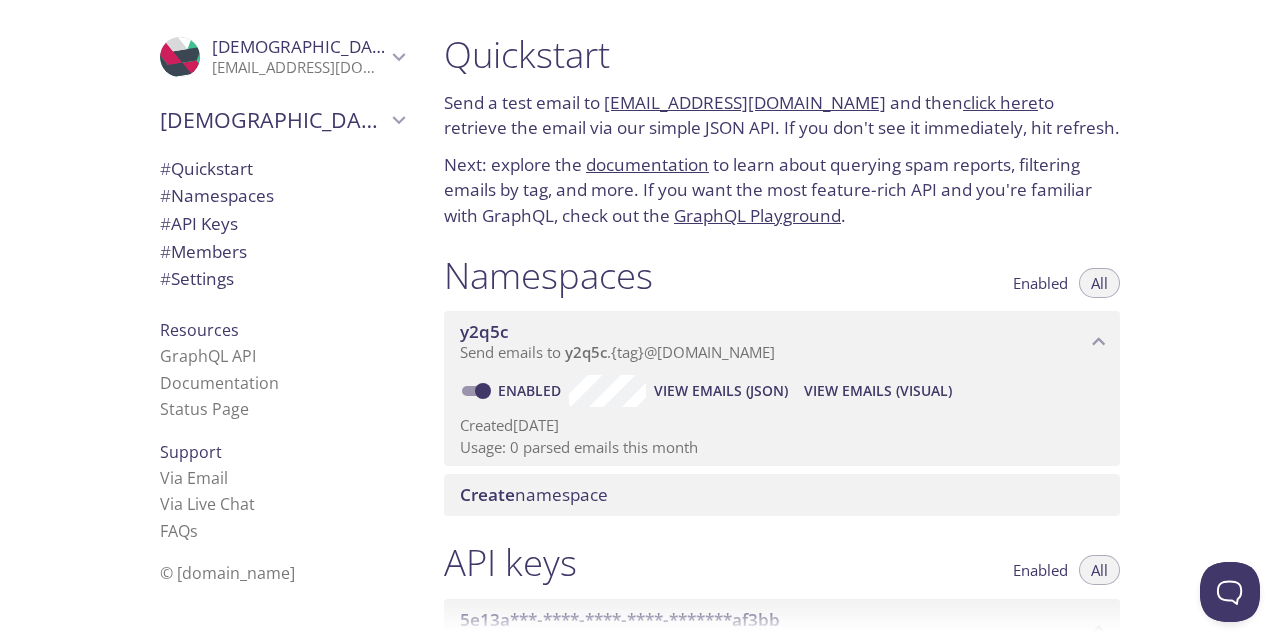 click on "[EMAIL_ADDRESS][DOMAIN_NAME]" at bounding box center [745, 102] 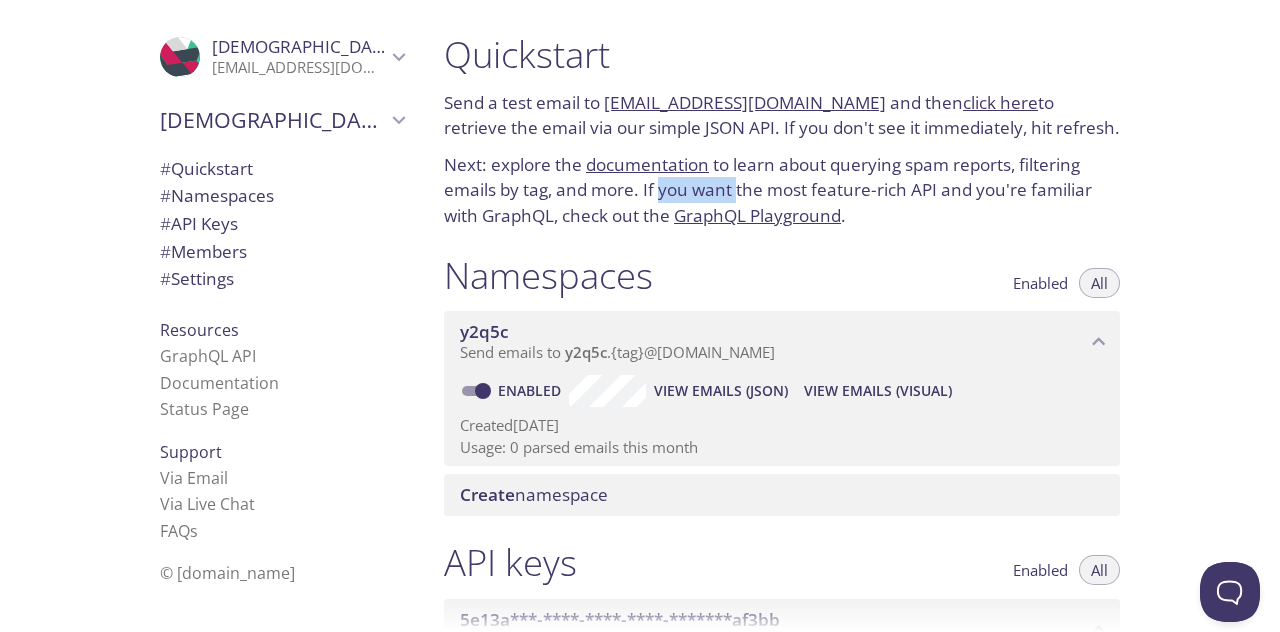drag, startPoint x: 664, startPoint y: 187, endPoint x: 742, endPoint y: 186, distance: 78.00641 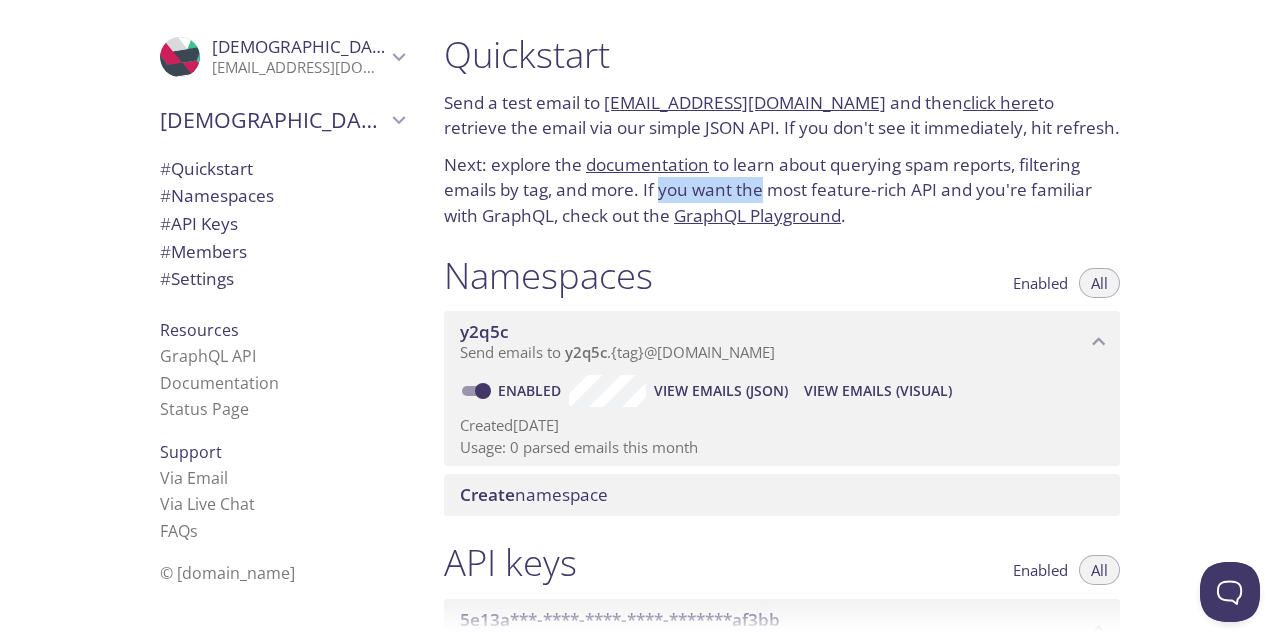 click on "Next: explore the   documentation   to learn about querying spam reports, filtering emails by tag, and more. If you want the most feature-rich API and you're familiar with GraphQL, check out the   GraphQL Playground ." at bounding box center [782, 190] 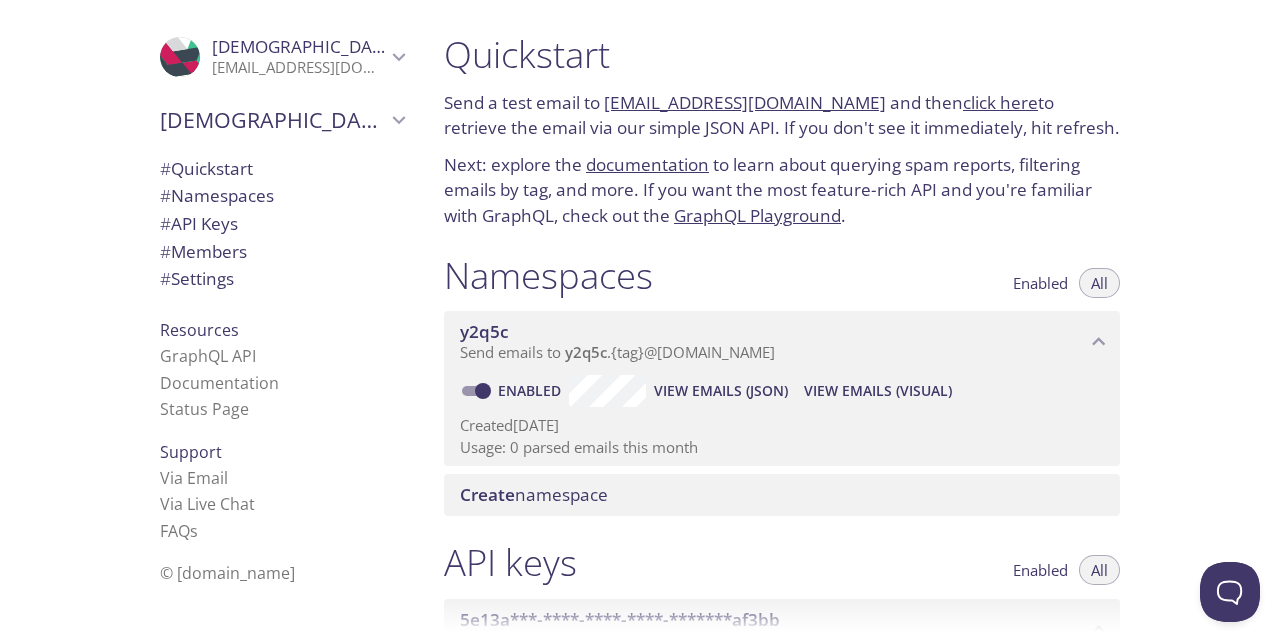 click on "documentation" at bounding box center [647, 164] 